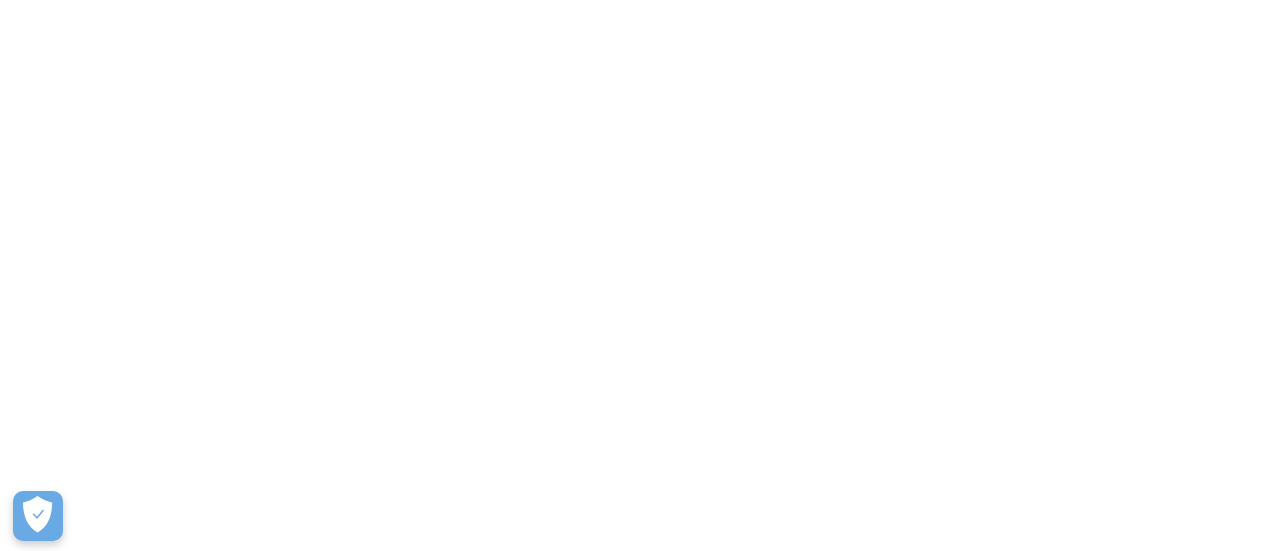 scroll, scrollTop: 0, scrollLeft: 0, axis: both 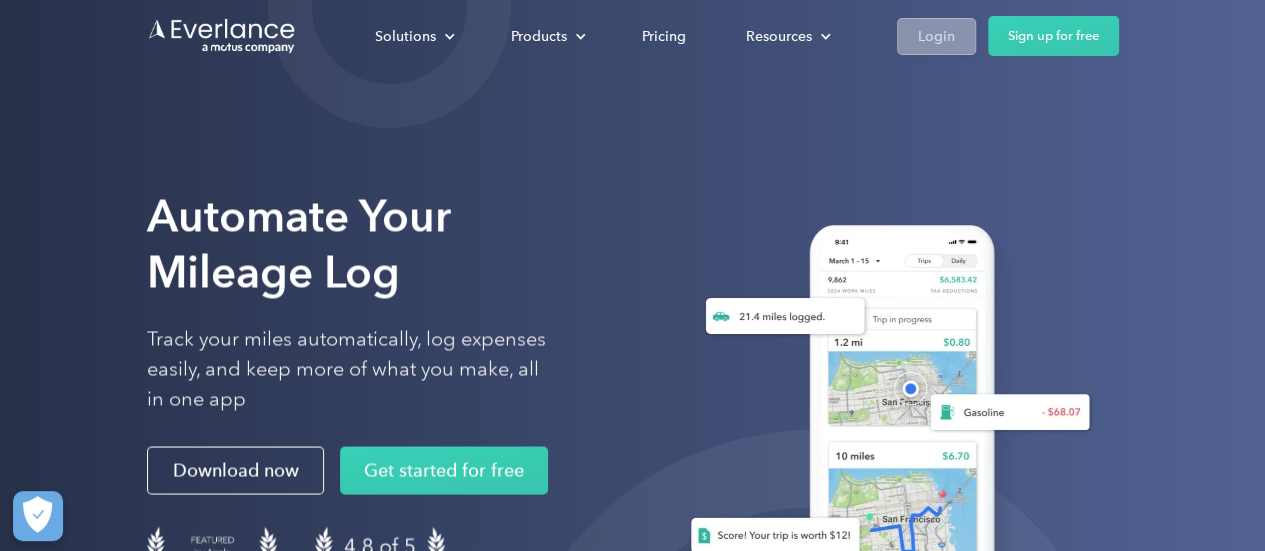 click on "Login" at bounding box center (936, 36) 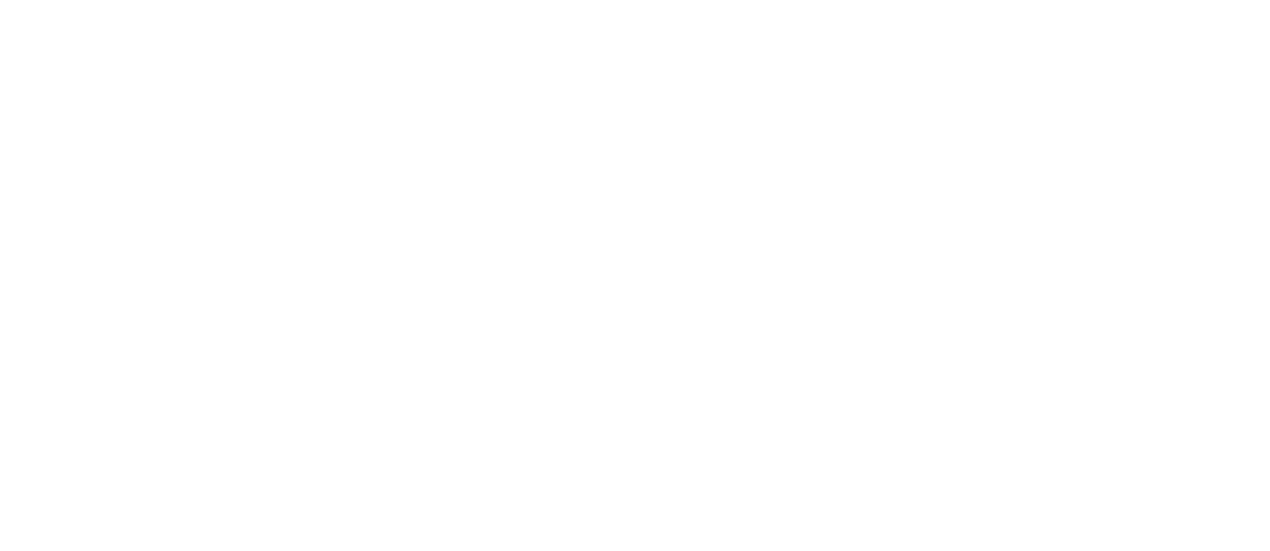 scroll, scrollTop: 0, scrollLeft: 0, axis: both 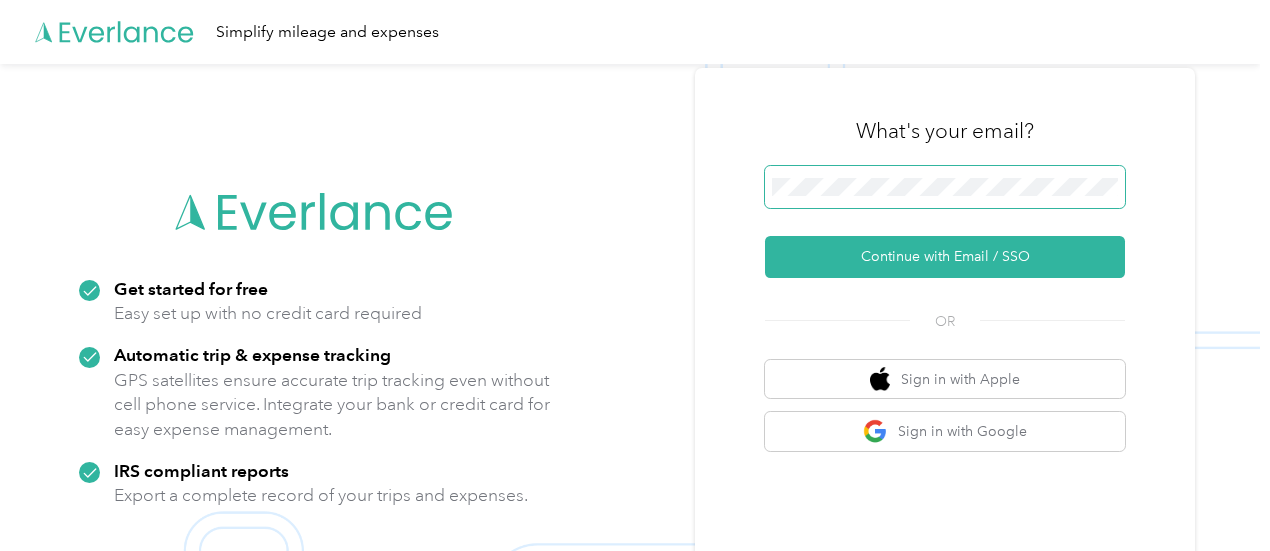 click at bounding box center [945, 187] 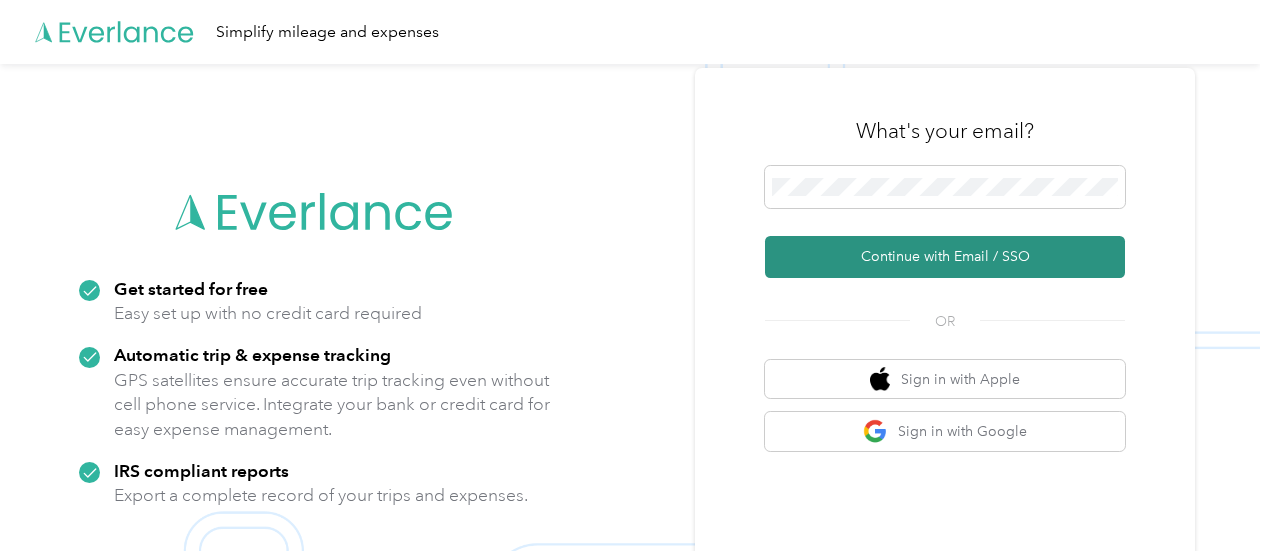 click on "Continue with Email / SSO" at bounding box center (945, 257) 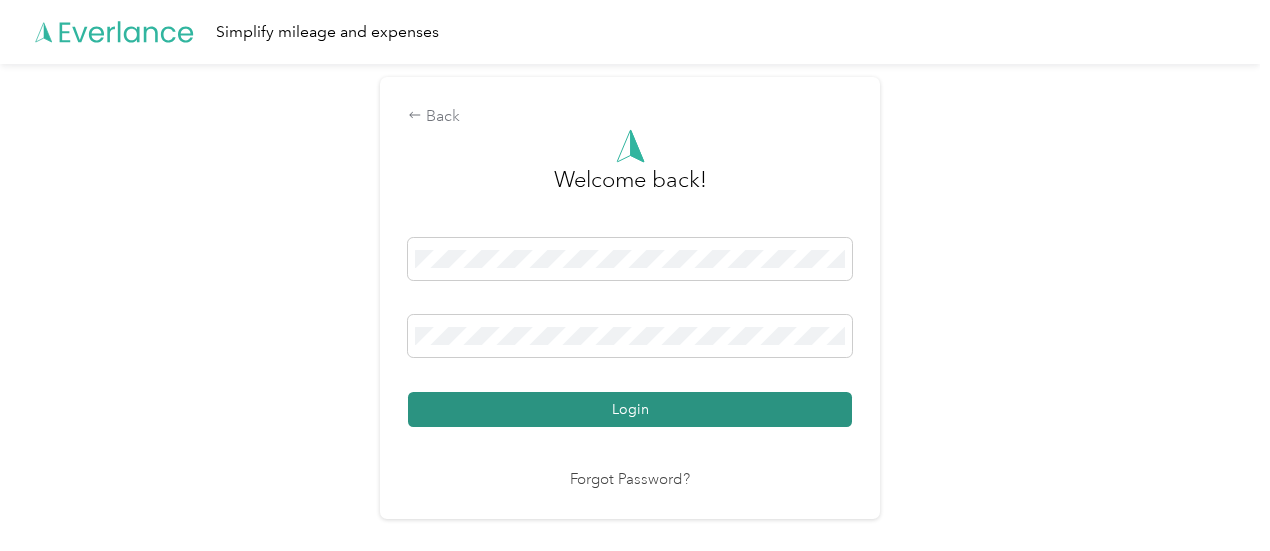 click on "Login" at bounding box center [630, 409] 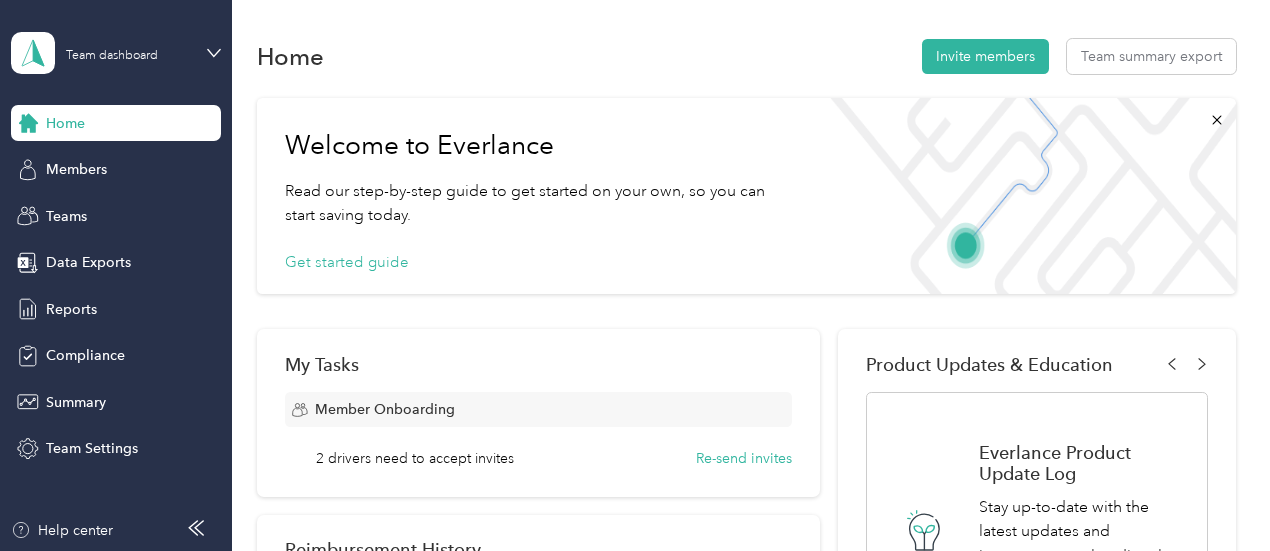 click on "Member Onboarding" at bounding box center (539, 409) 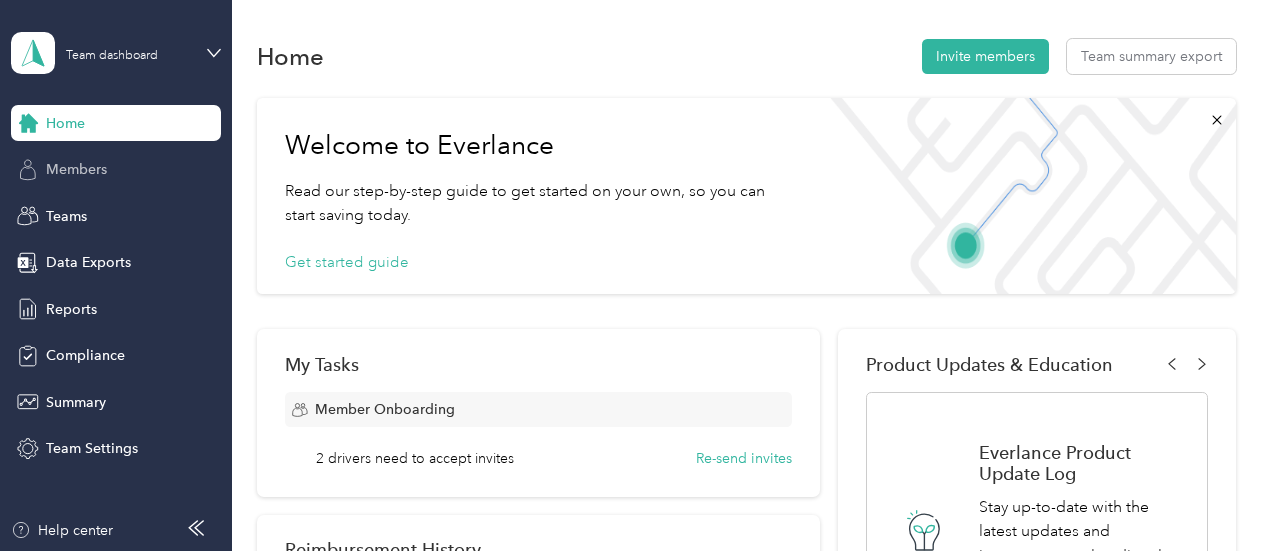 click on "Members" at bounding box center (116, 170) 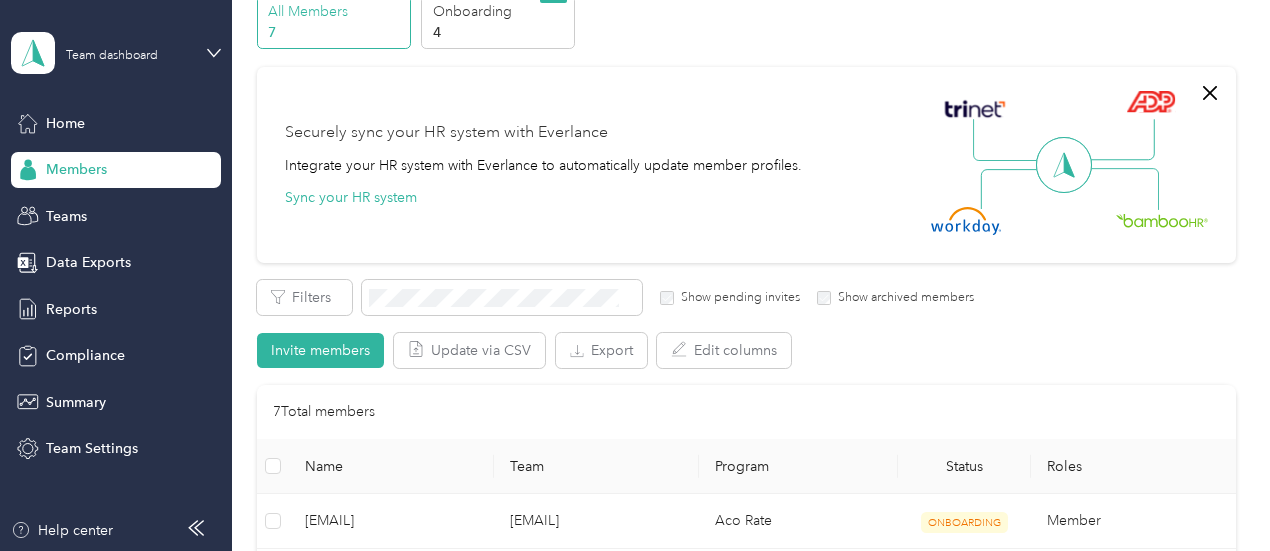 scroll, scrollTop: 0, scrollLeft: 0, axis: both 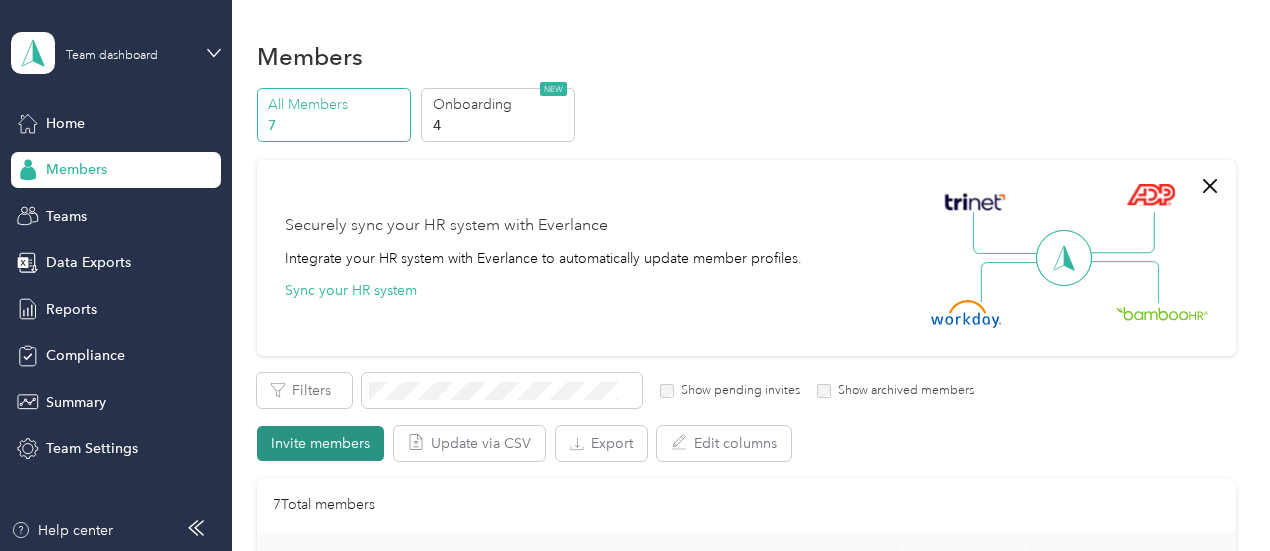 click on "Invite members" at bounding box center [320, 443] 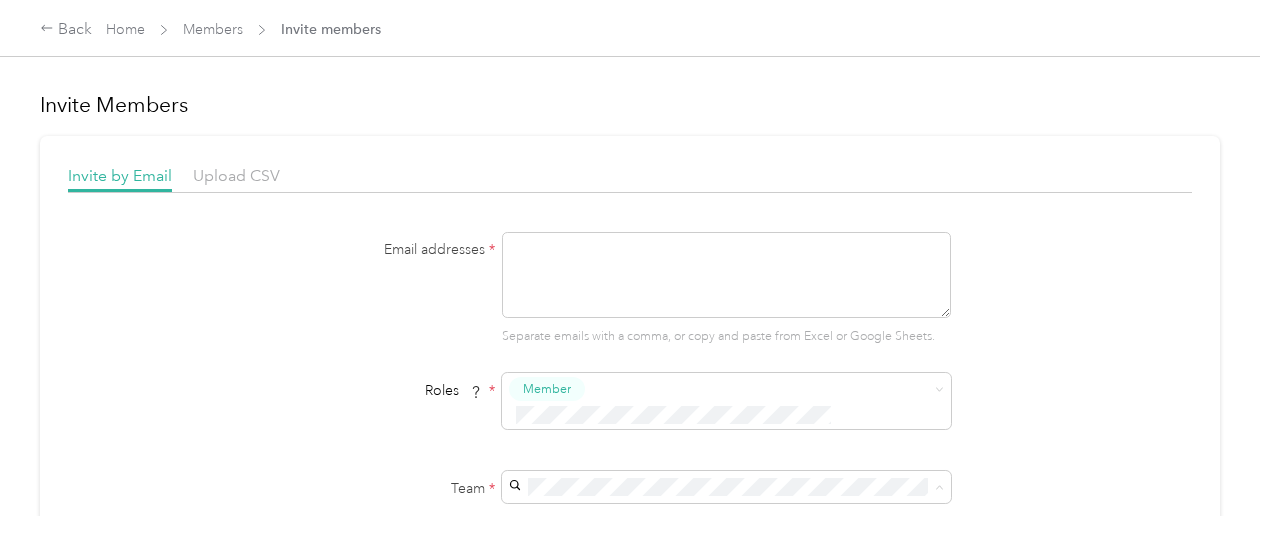 click on "[EMAIL]" at bounding box center (537, 495) 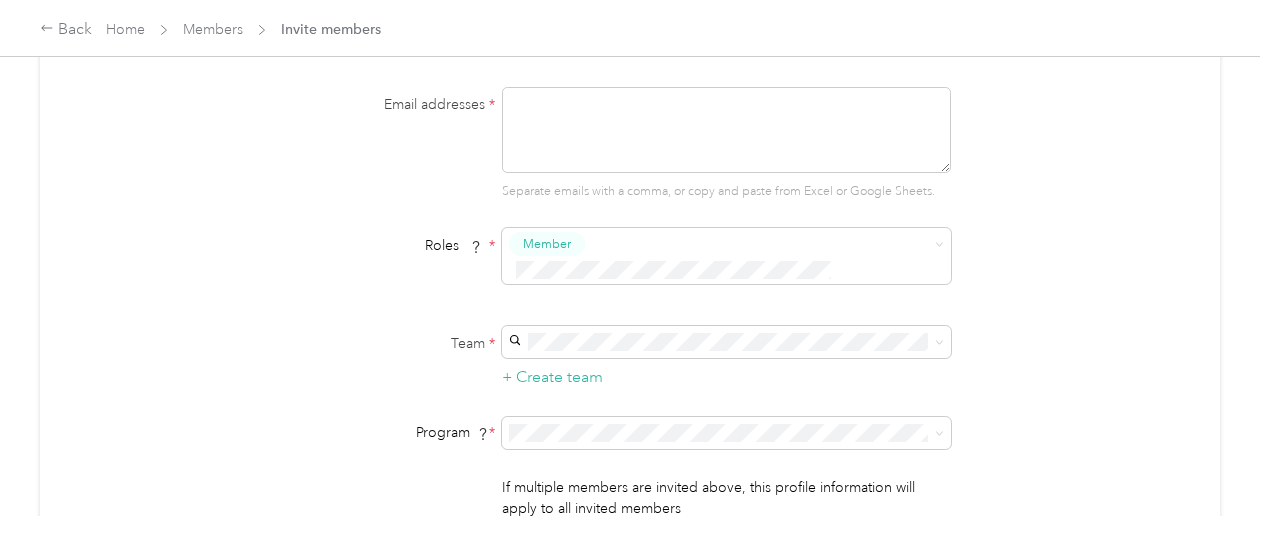 scroll, scrollTop: 145, scrollLeft: 0, axis: vertical 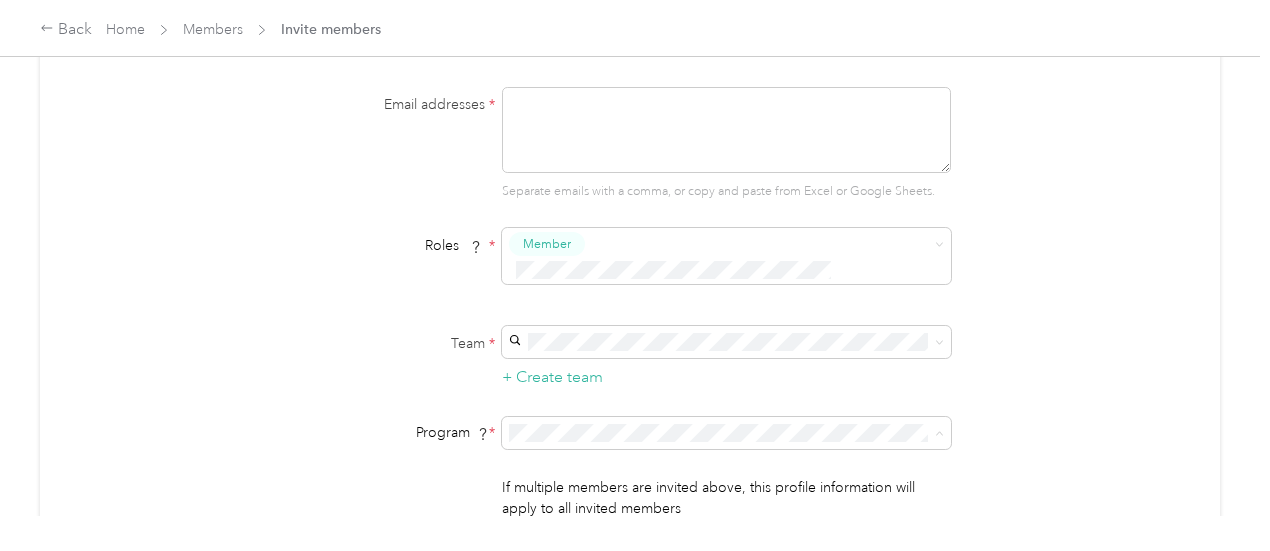 click on "Aco Rate (CPM)" at bounding box center [723, 160] 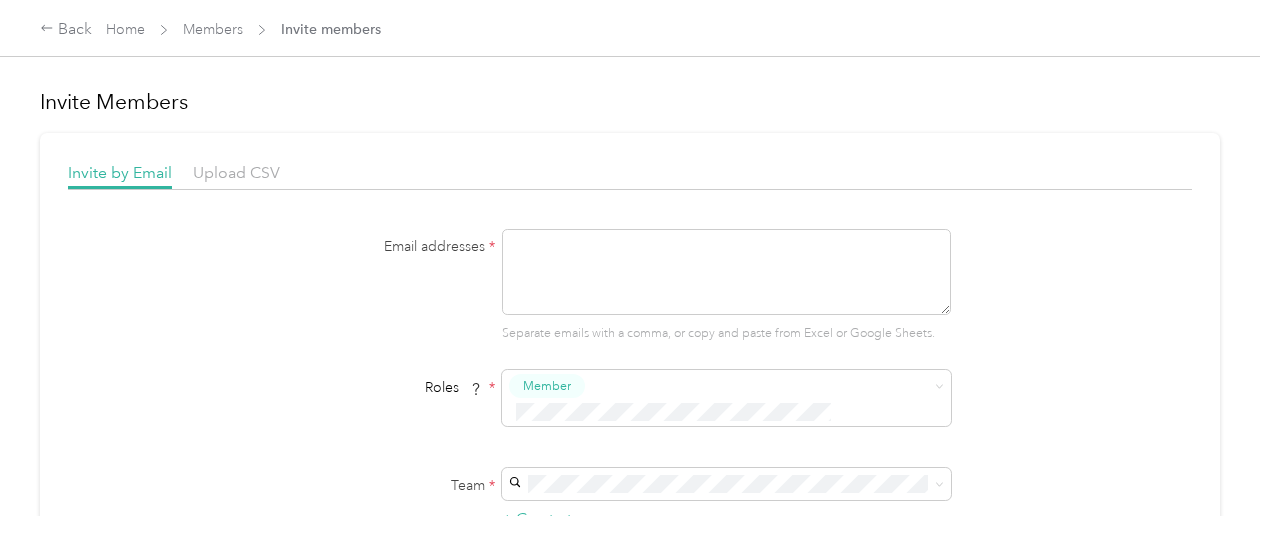 scroll, scrollTop: 0, scrollLeft: 0, axis: both 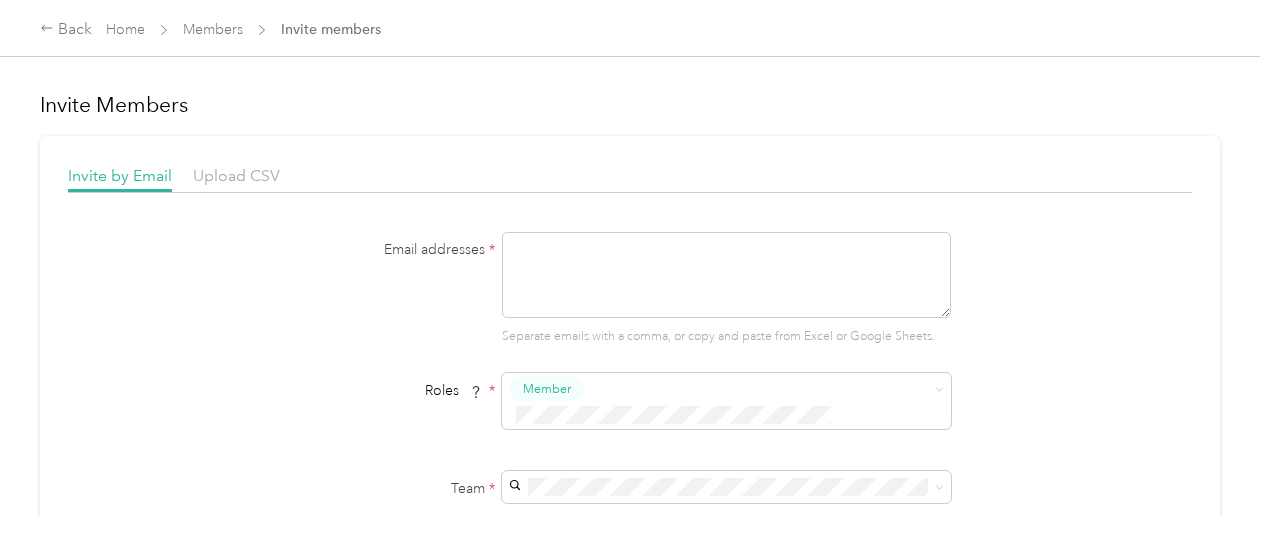 click at bounding box center (726, 275) 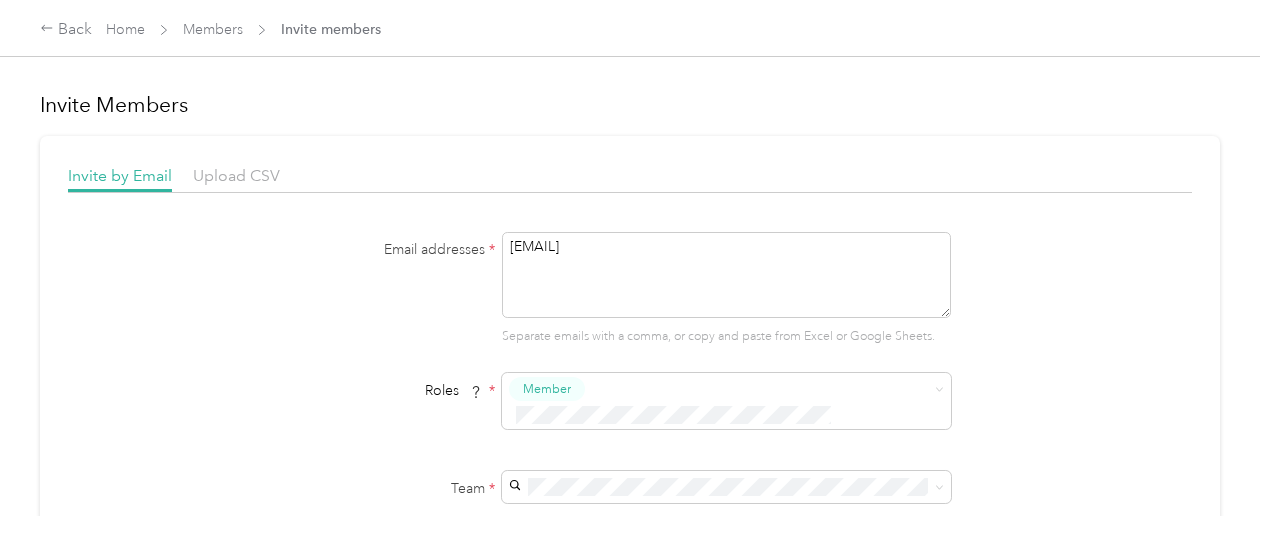click on "Email addresses   * [EMAIL] Separate emails with a comma, or copy and paste from Excel or Google Sheets." at bounding box center (630, 289) 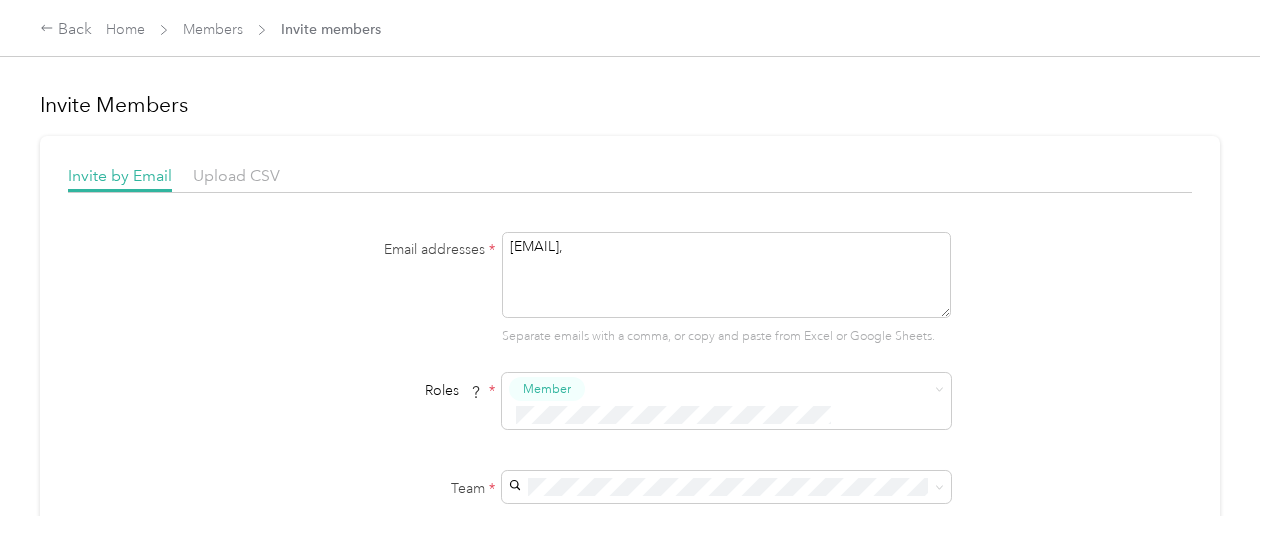 click on "Email addresses   * [EMAIL], Separate emails with a comma, or copy and paste from Excel or Google Sheets." at bounding box center (630, 289) 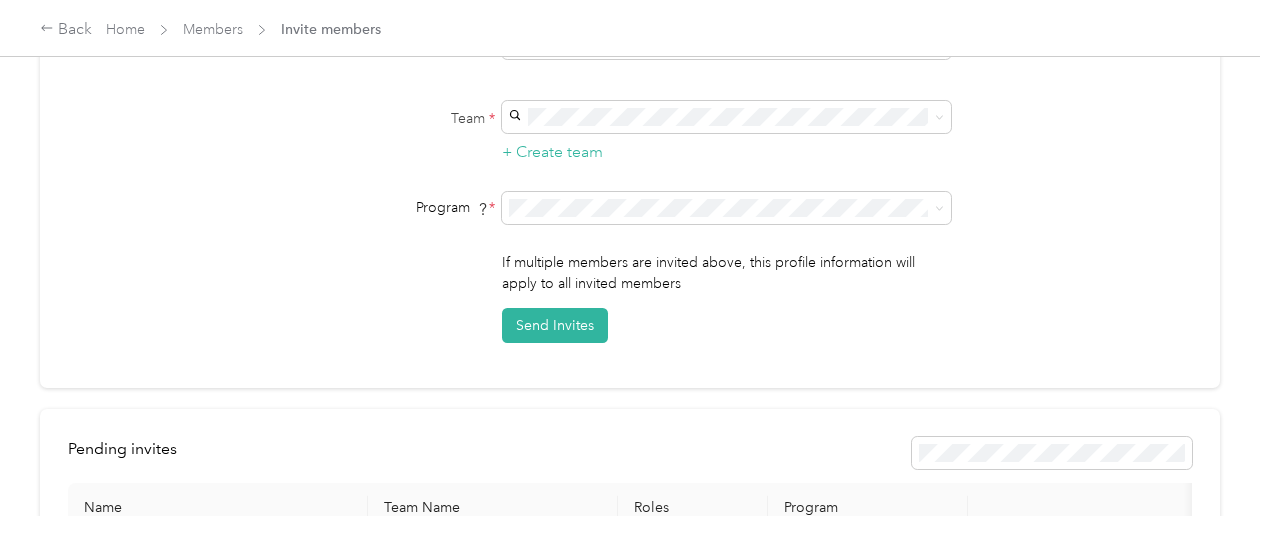 scroll, scrollTop: 369, scrollLeft: 0, axis: vertical 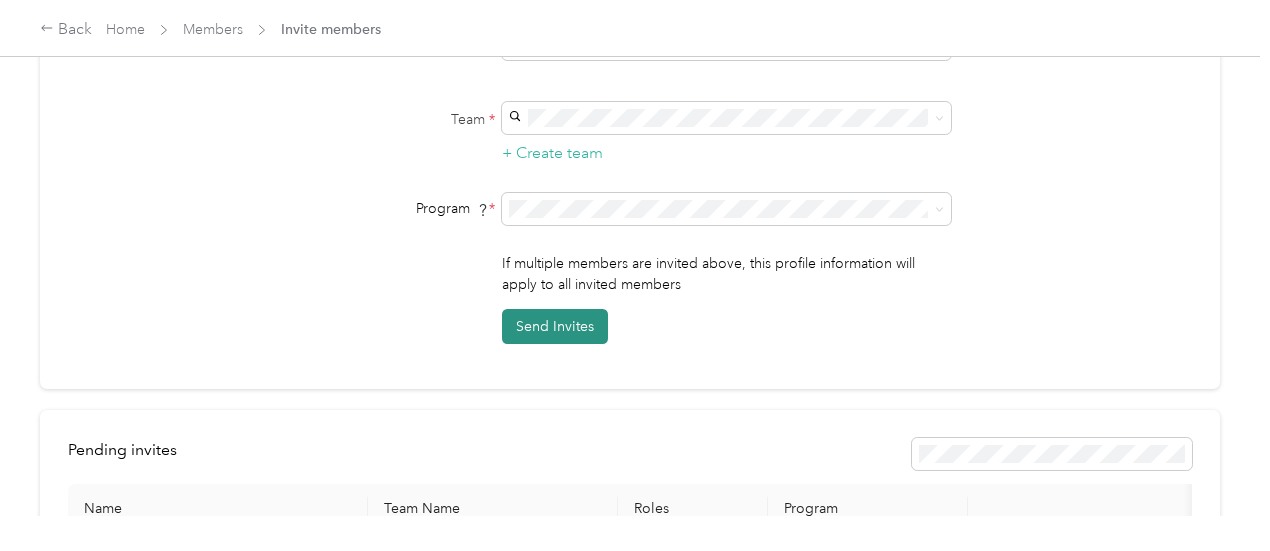 click on "Send Invites" at bounding box center (555, 326) 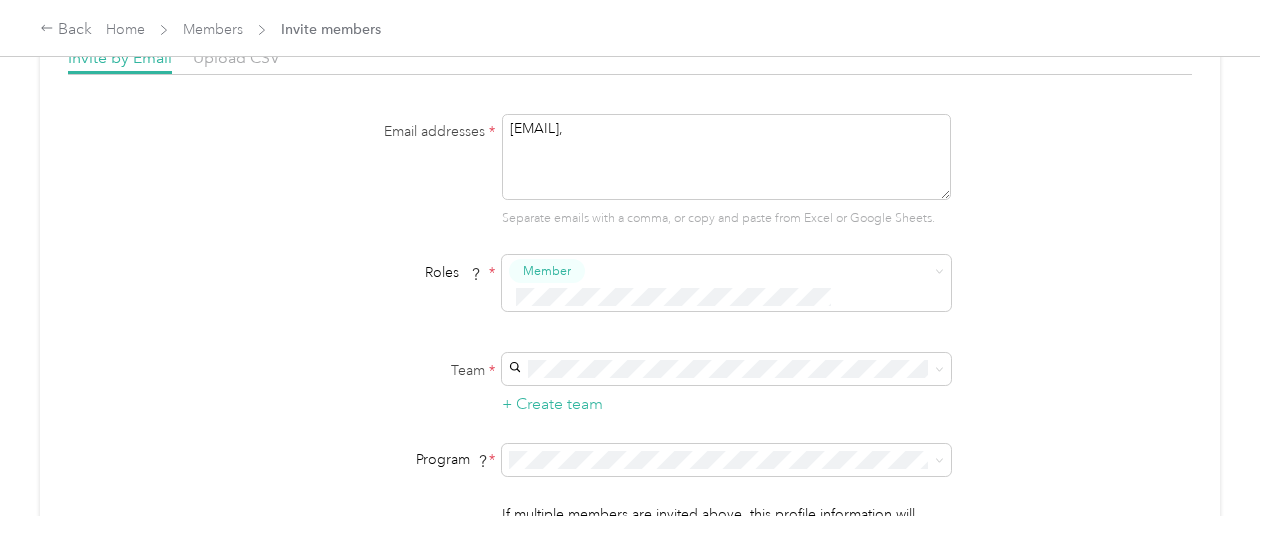 scroll, scrollTop: 117, scrollLeft: 0, axis: vertical 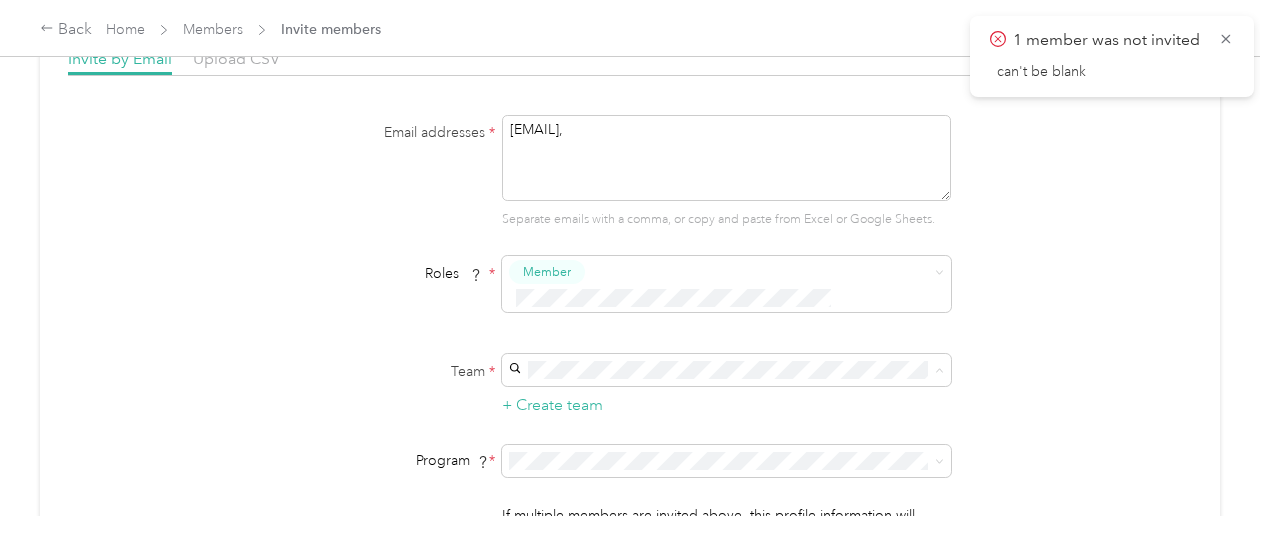 click on "[EMAIL] [EMAIL]" at bounding box center [723, 391] 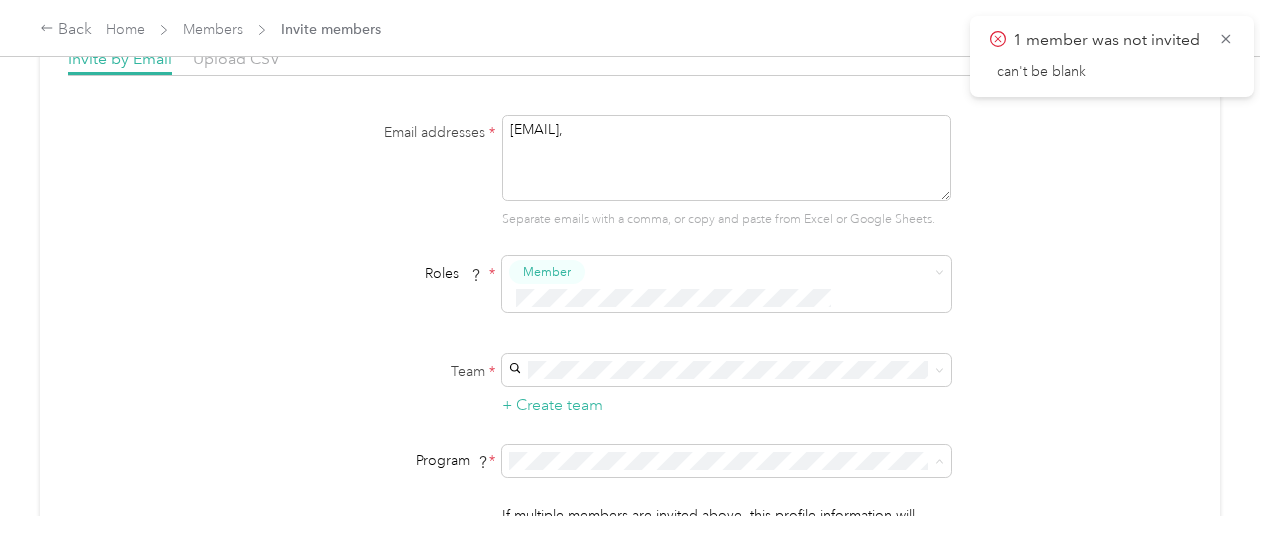 click on "Aco Rate (CPM)" at bounding box center (562, 188) 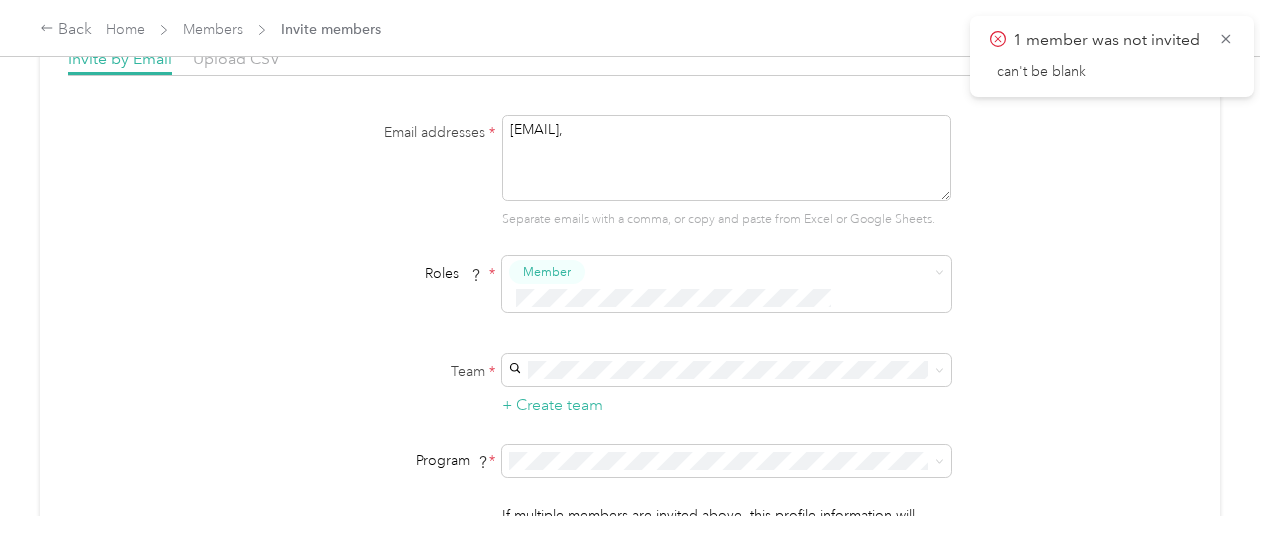 click on "[EMAIL]," at bounding box center (726, 158) 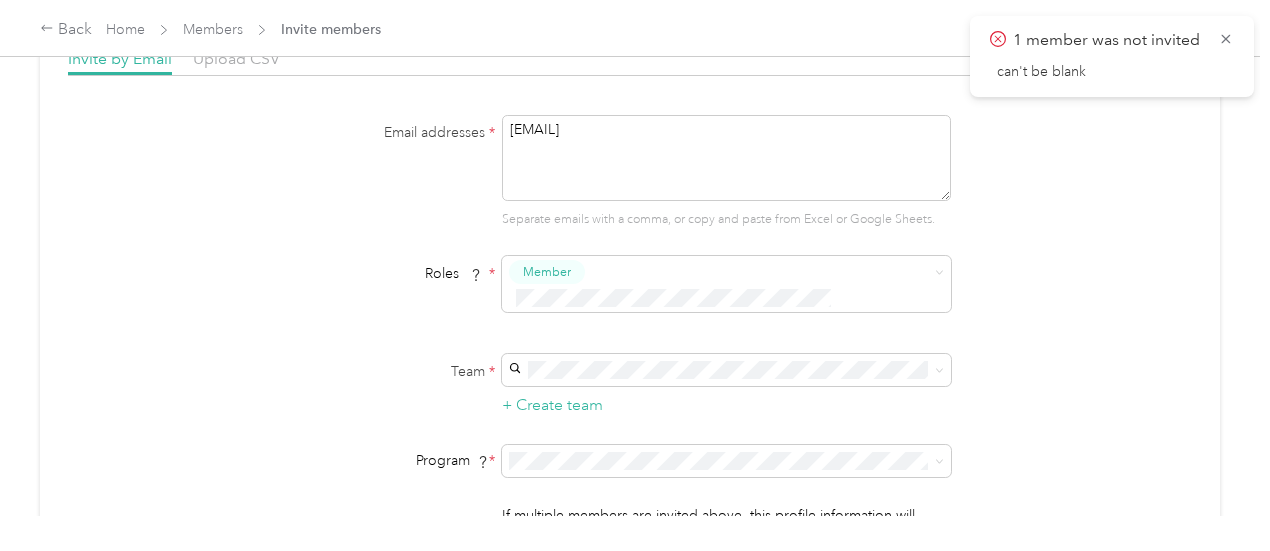 type on "[EMAIL]" 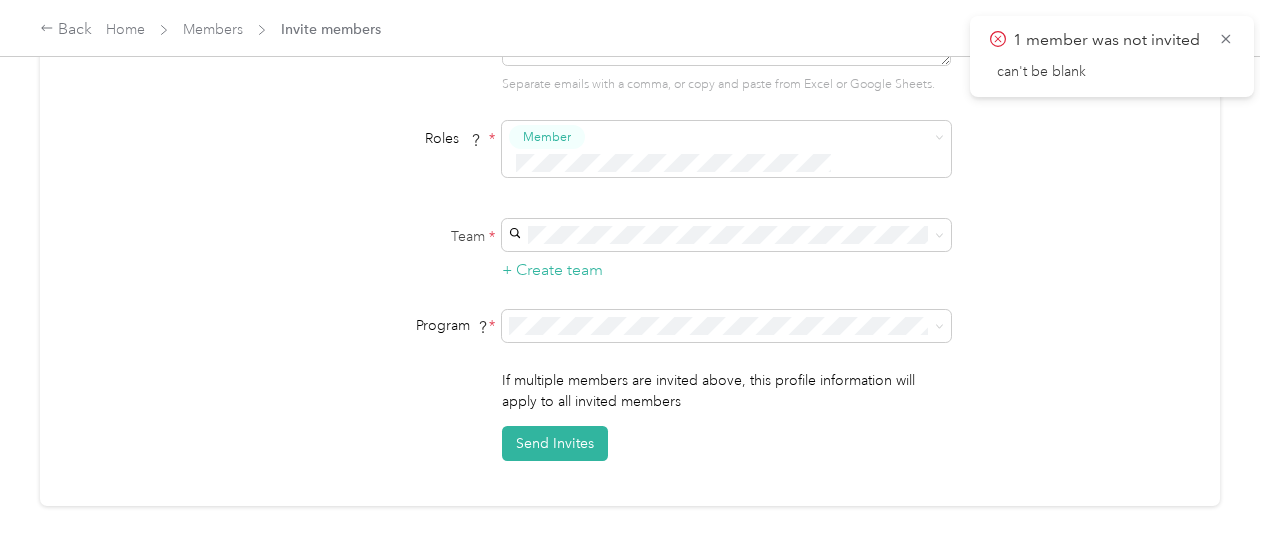 scroll, scrollTop: 253, scrollLeft: 0, axis: vertical 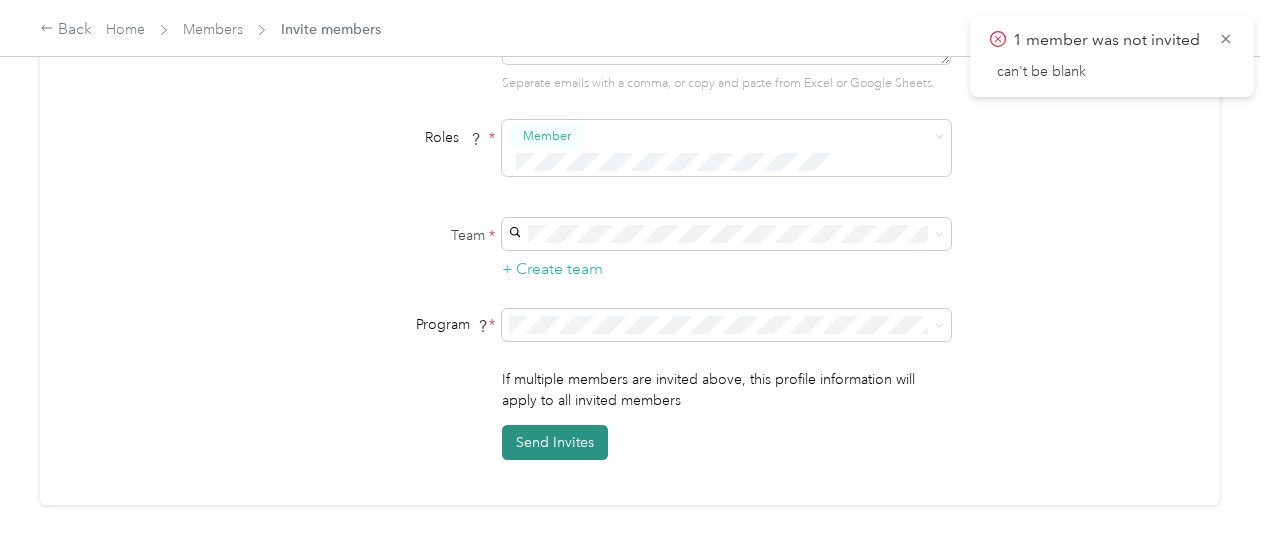 click on "Send Invites" at bounding box center [555, 442] 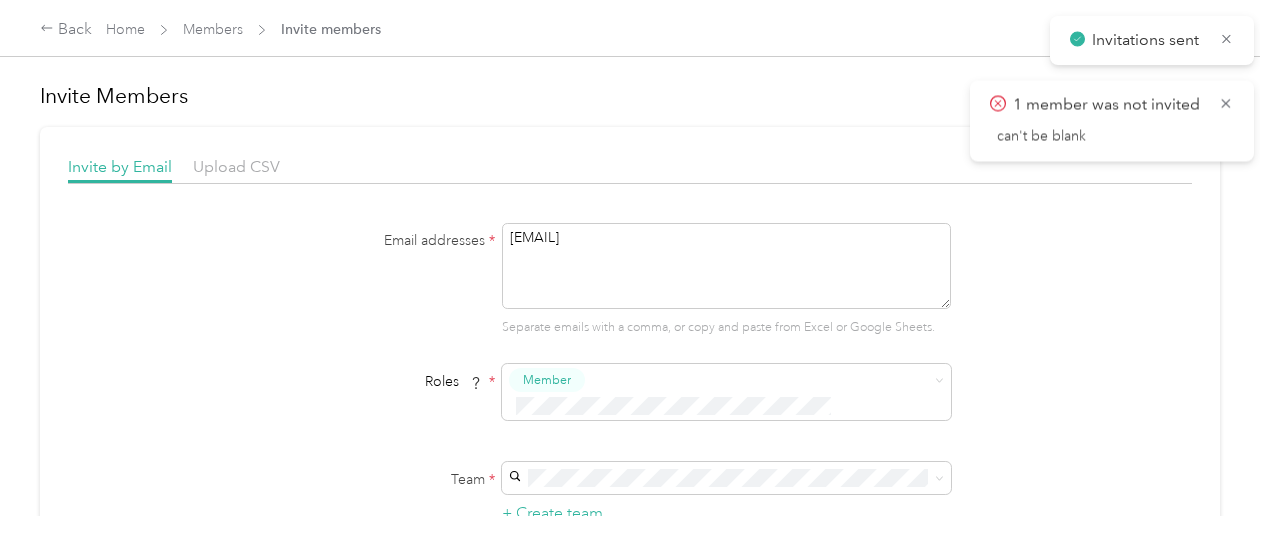 scroll, scrollTop: 0, scrollLeft: 0, axis: both 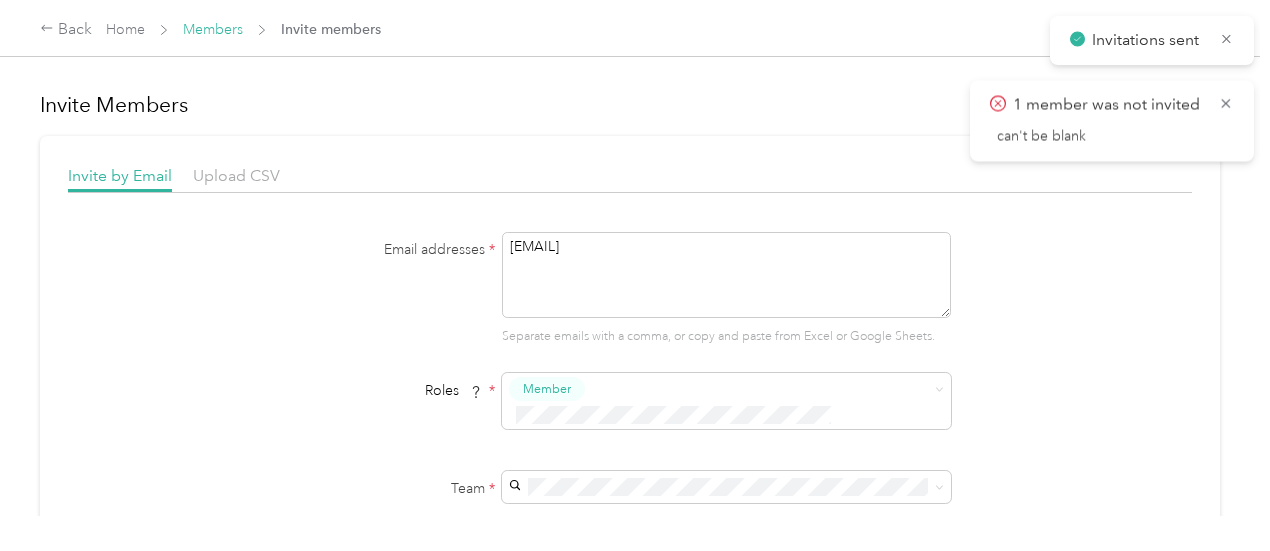 click on "Members" at bounding box center (213, 29) 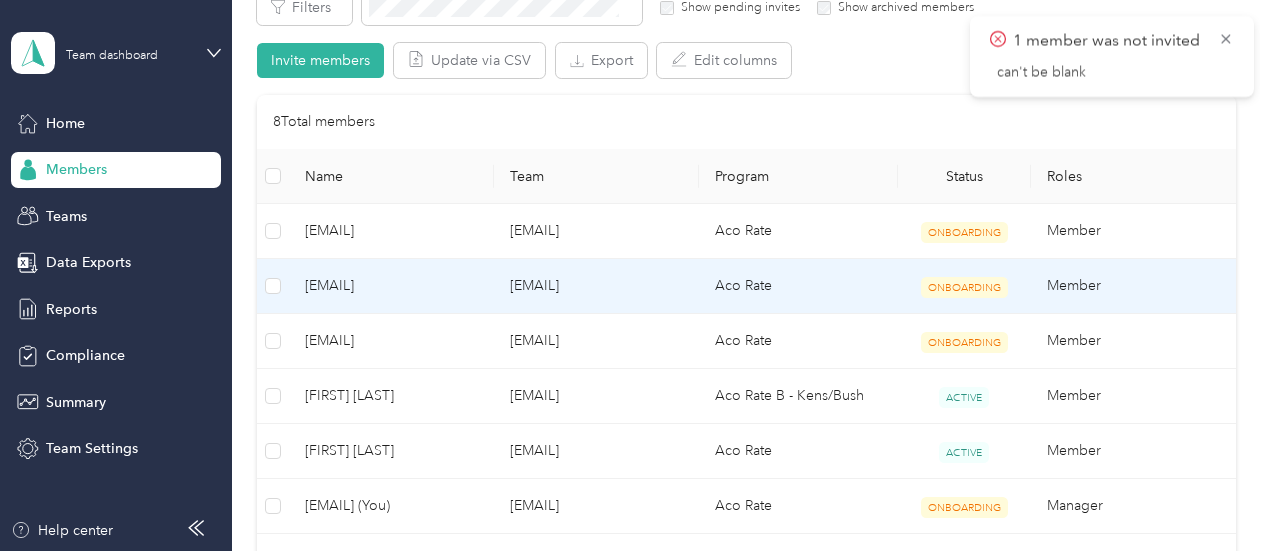 scroll, scrollTop: 382, scrollLeft: 0, axis: vertical 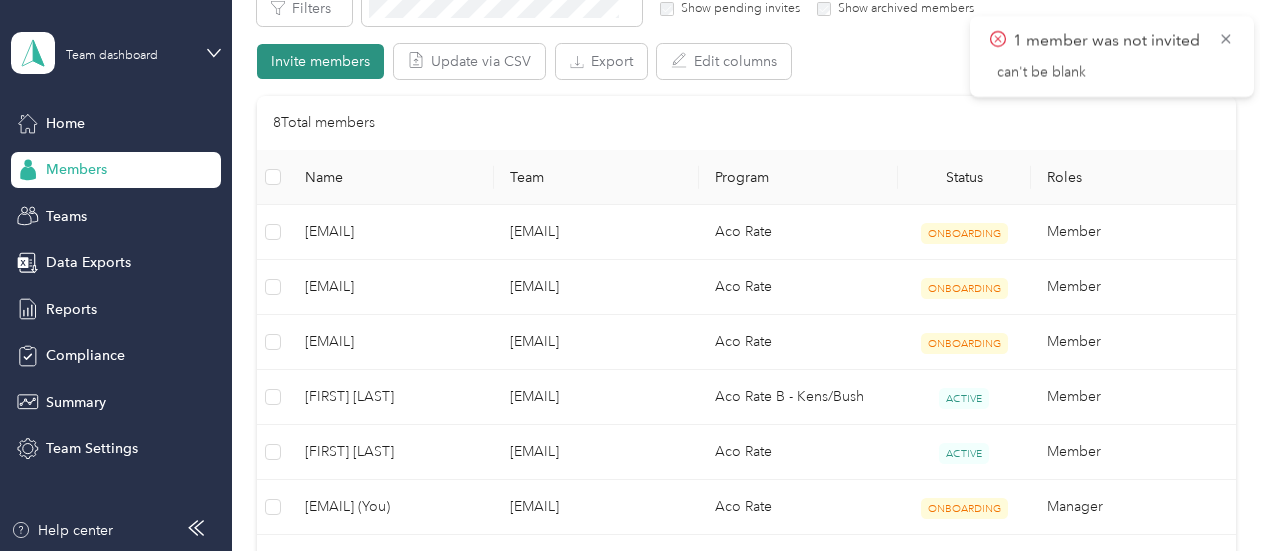 click on "Invite members" at bounding box center [320, 61] 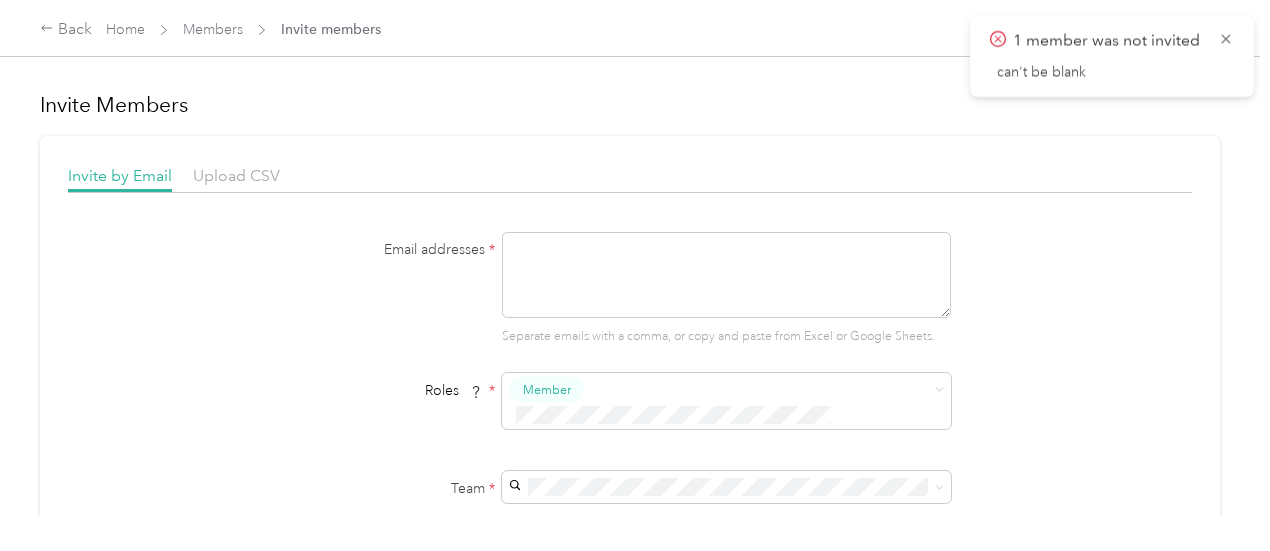 click at bounding box center (726, 275) 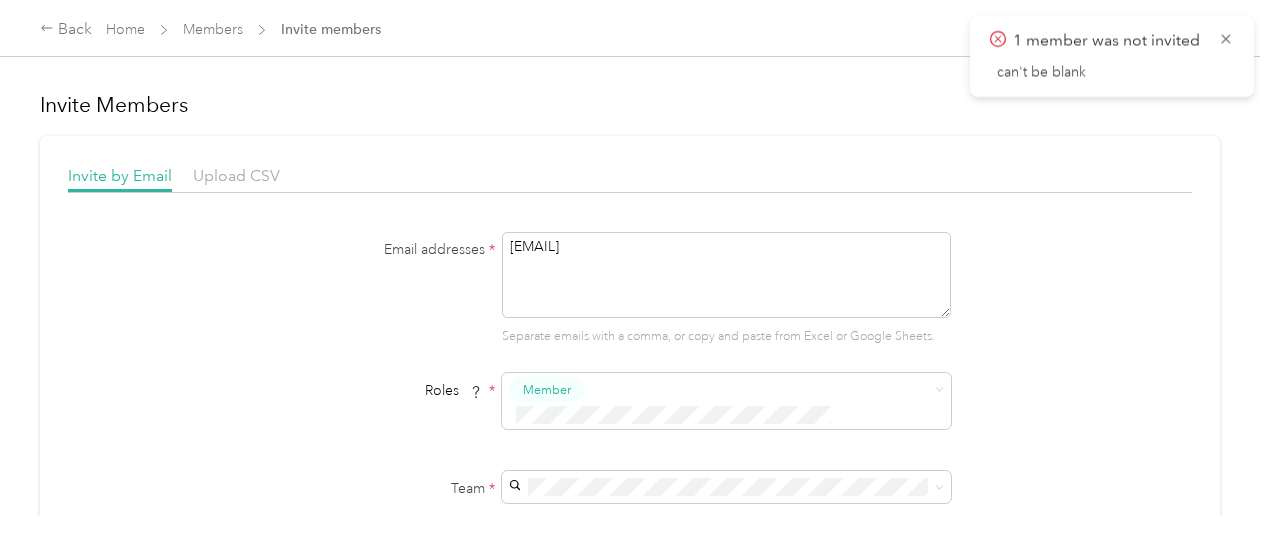 click on "[EMAIL]" at bounding box center [726, 275] 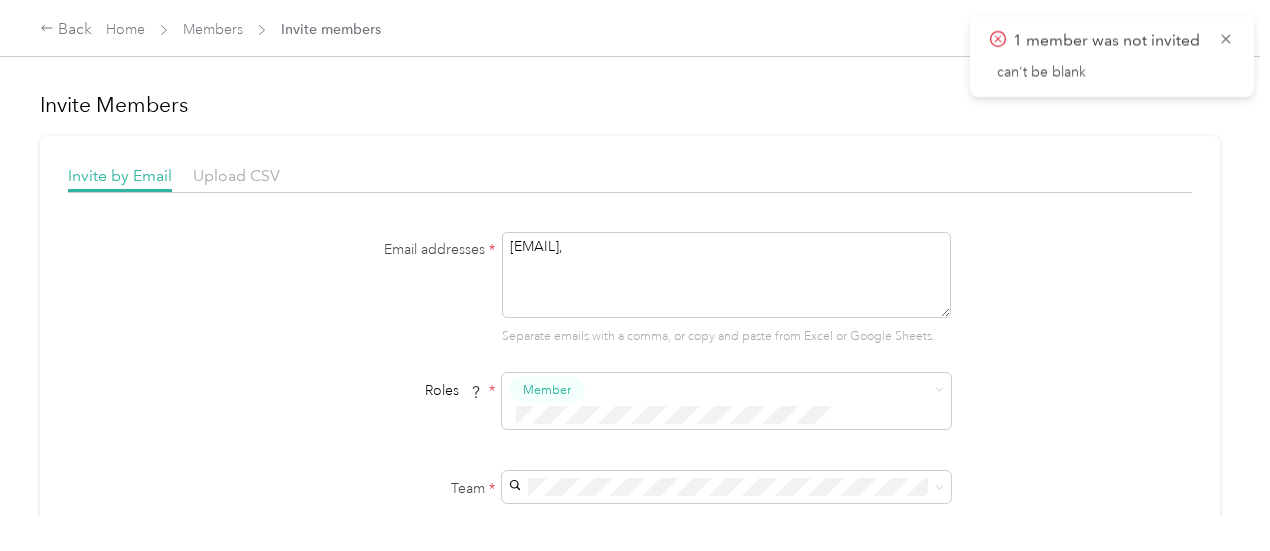 paste on "[EMAIL]" 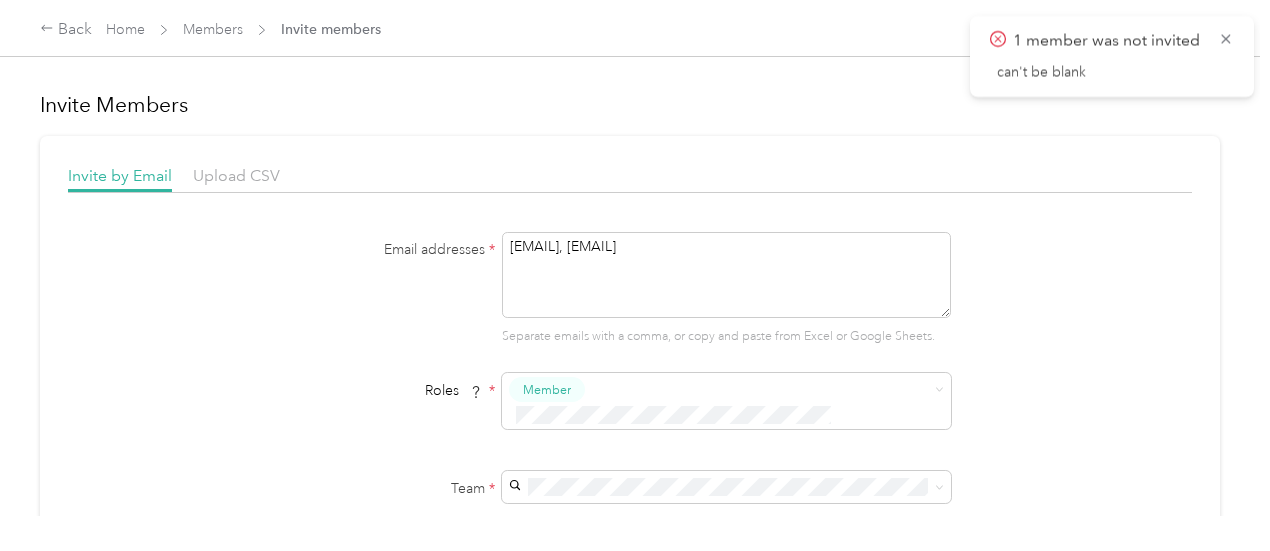 click on "[EMAIL], [EMAIL]" at bounding box center (726, 275) 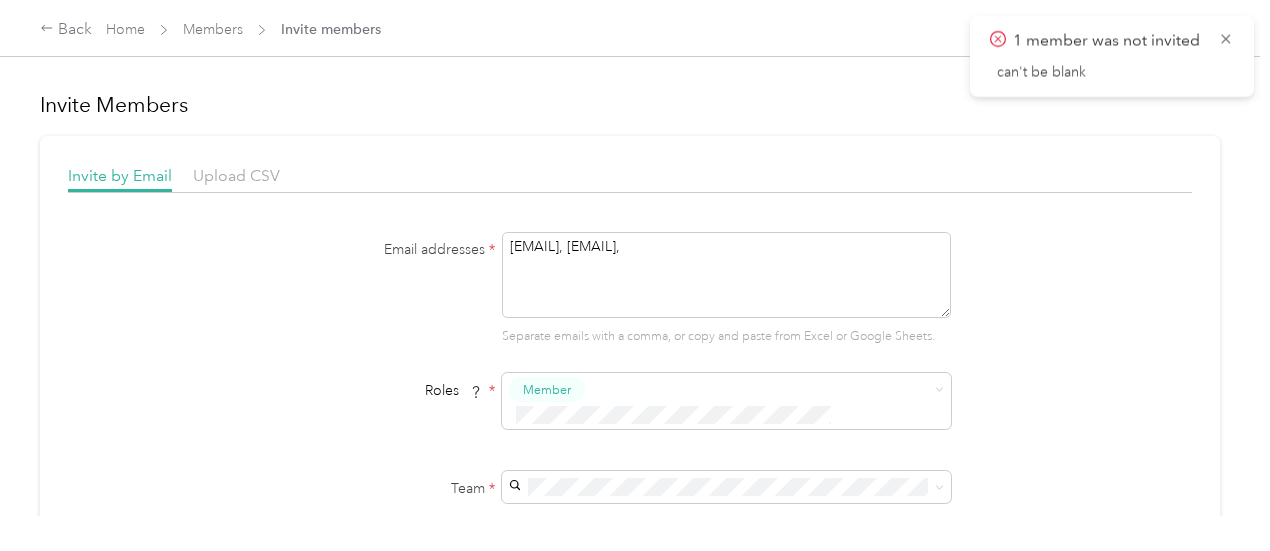 paste on "[EMAIL]" 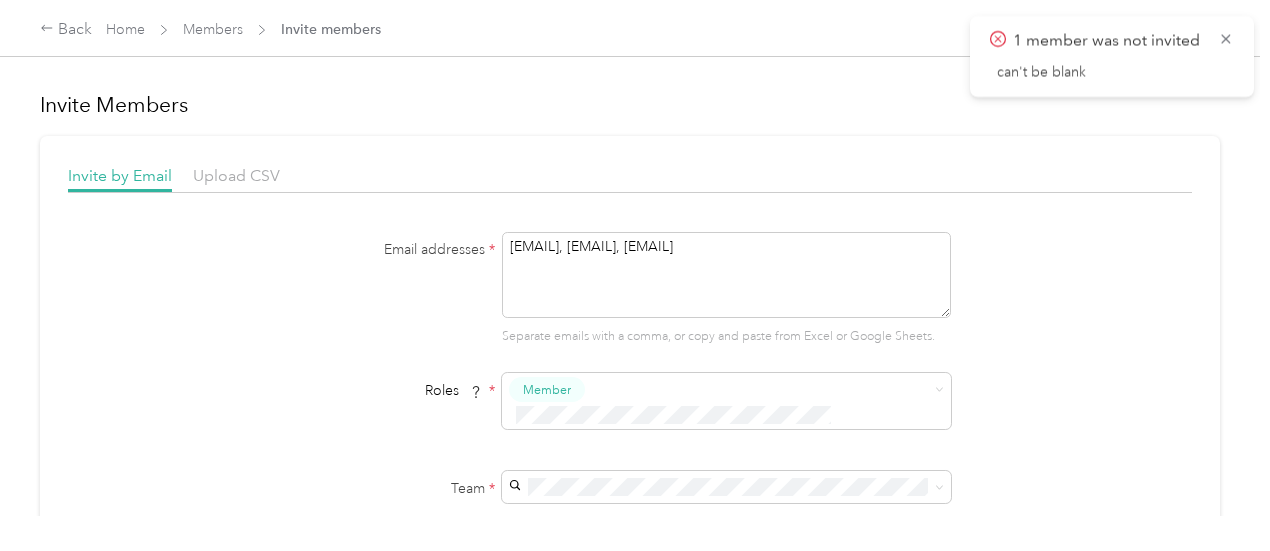 click on "[EMAIL], [EMAIL], [EMAIL]" at bounding box center (726, 275) 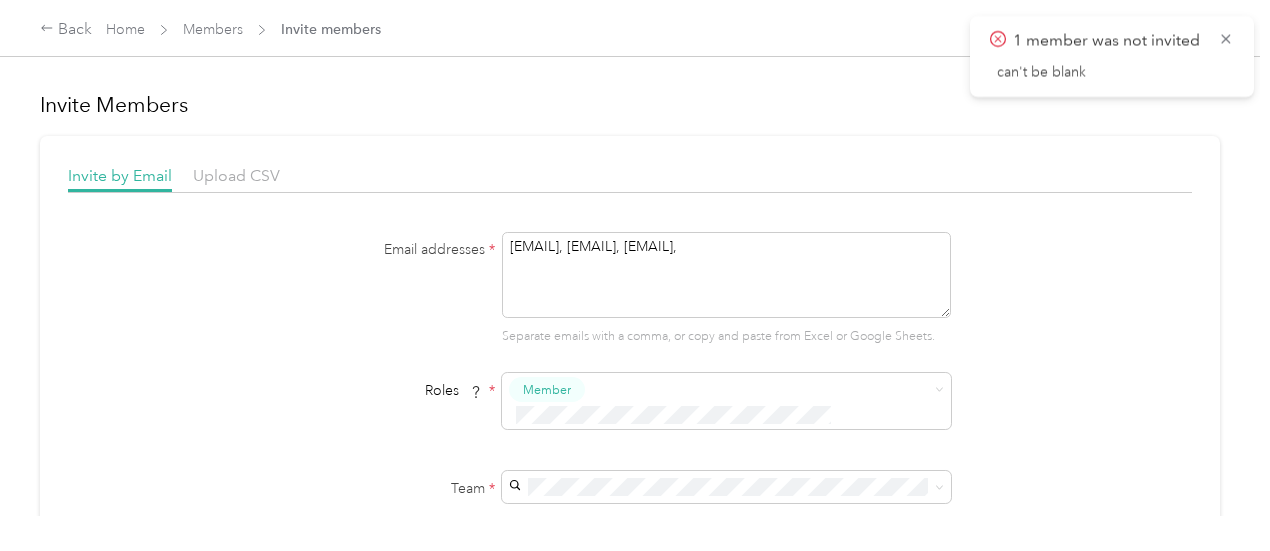 paste on "[EMAIL]" 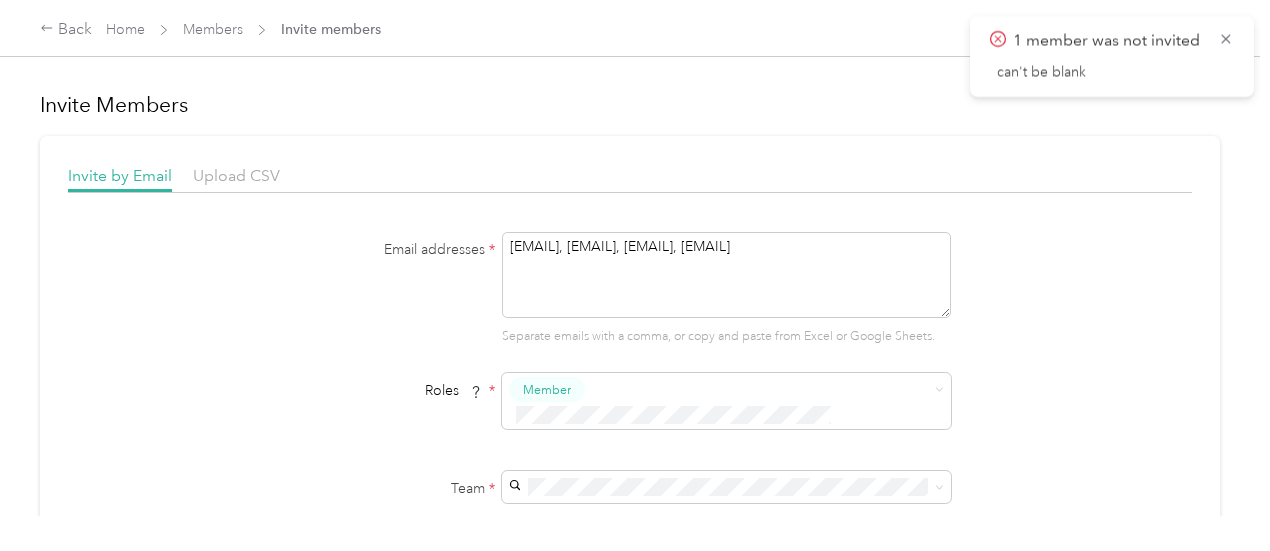 click on "[EMAIL], [EMAIL], [EMAIL], [EMAIL]" at bounding box center [726, 275] 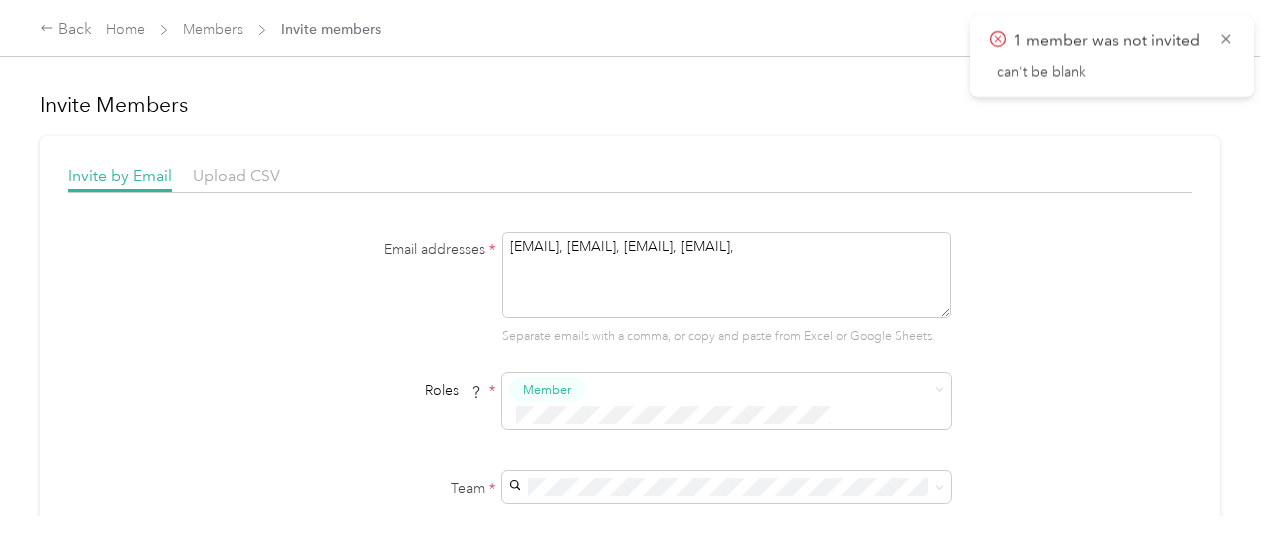 paste on "[EMAIL]" 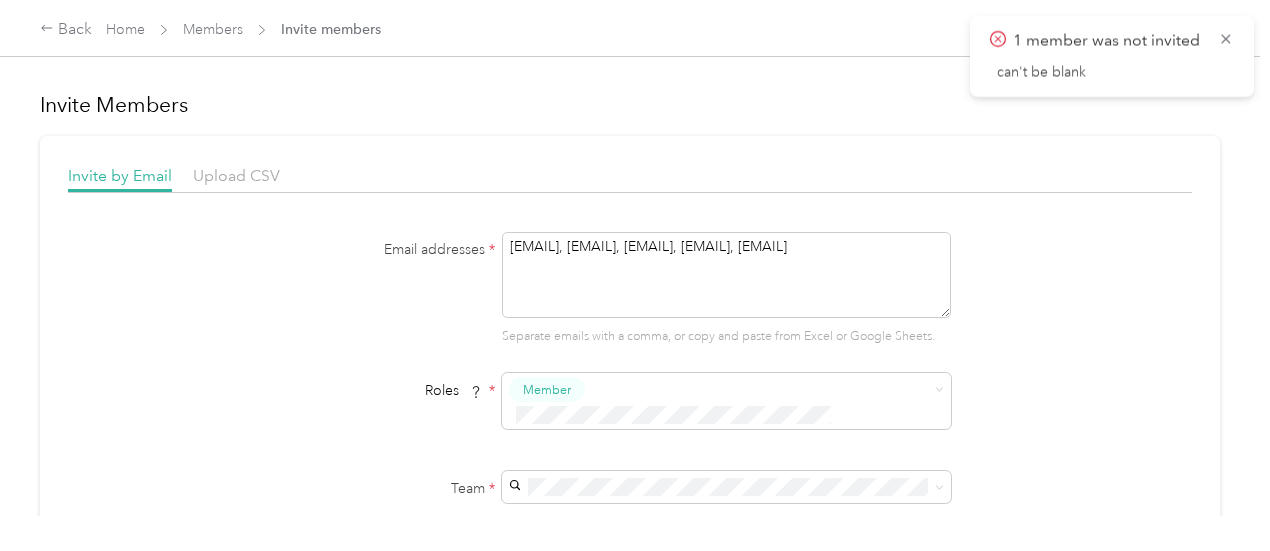 click on "[EMAIL], [EMAIL], [EMAIL], [EMAIL], [EMAIL]" at bounding box center [726, 275] 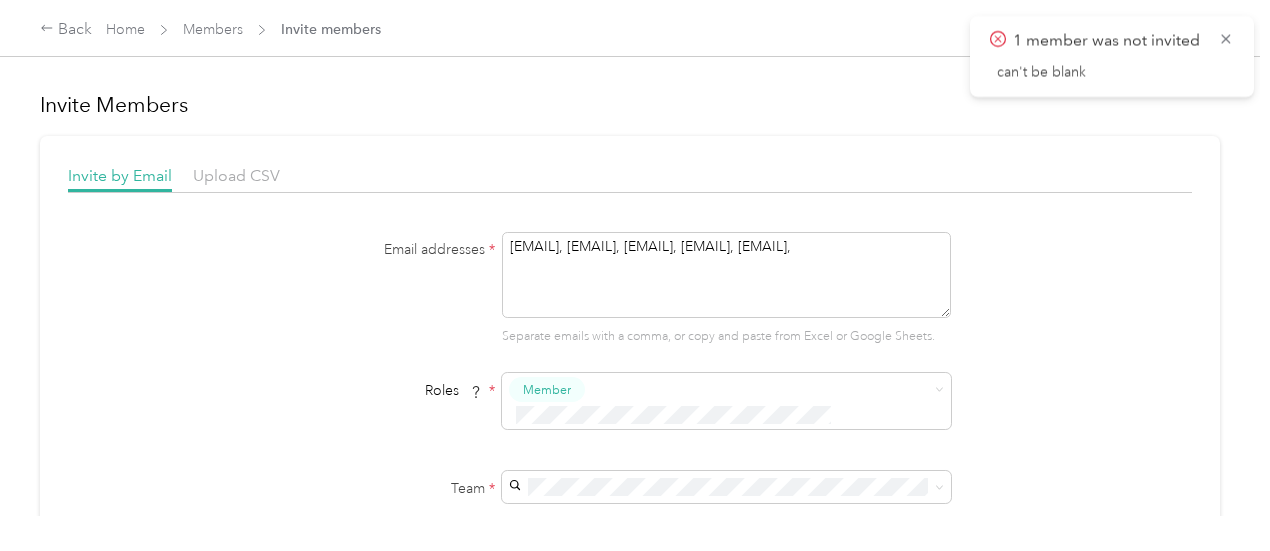 paste on "[EMAIL]" 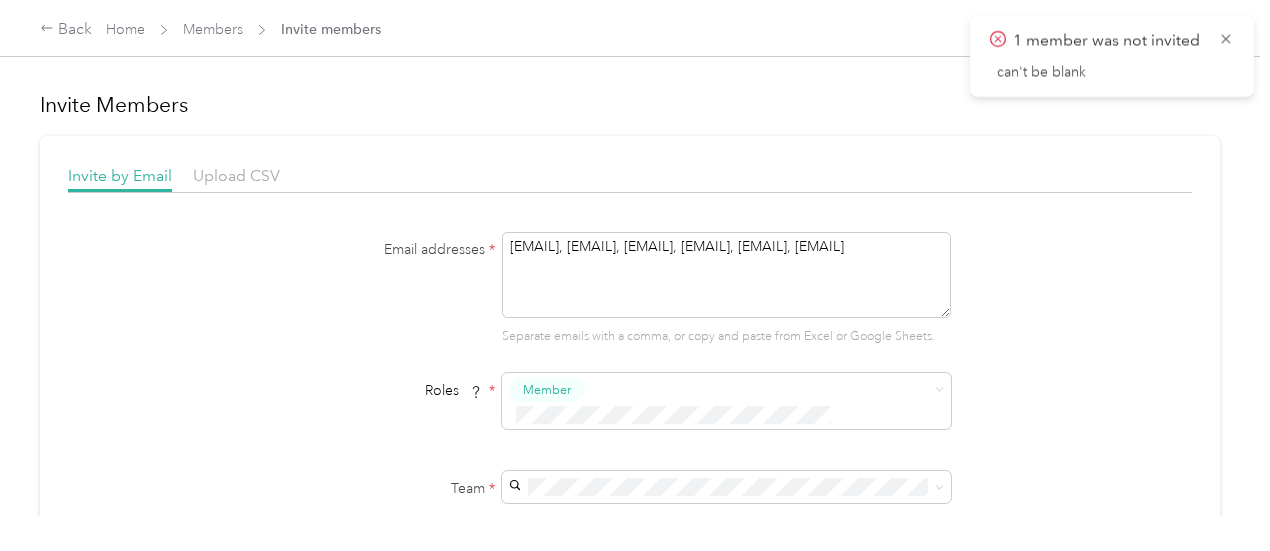 click on "[EMAIL], [EMAIL], [EMAIL], [EMAIL], [EMAIL], [EMAIL]" at bounding box center [726, 275] 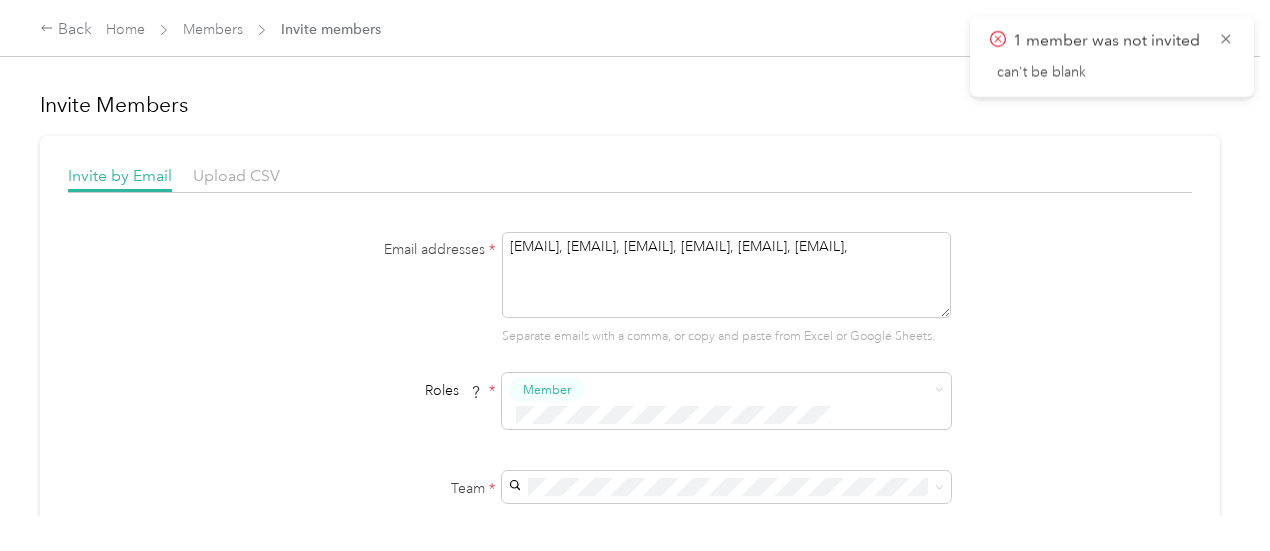 paste on "[EMAIL]" 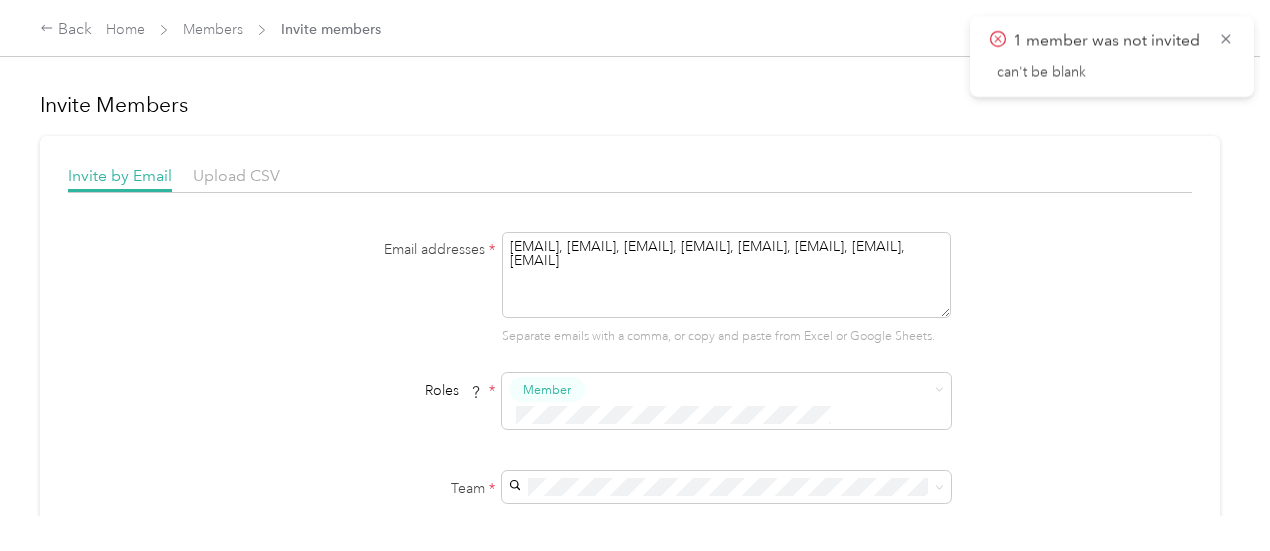 click on "[EMAIL], [EMAIL], [EMAIL], [EMAIL], [EMAIL], [EMAIL], [EMAIL], [EMAIL]" at bounding box center (726, 275) 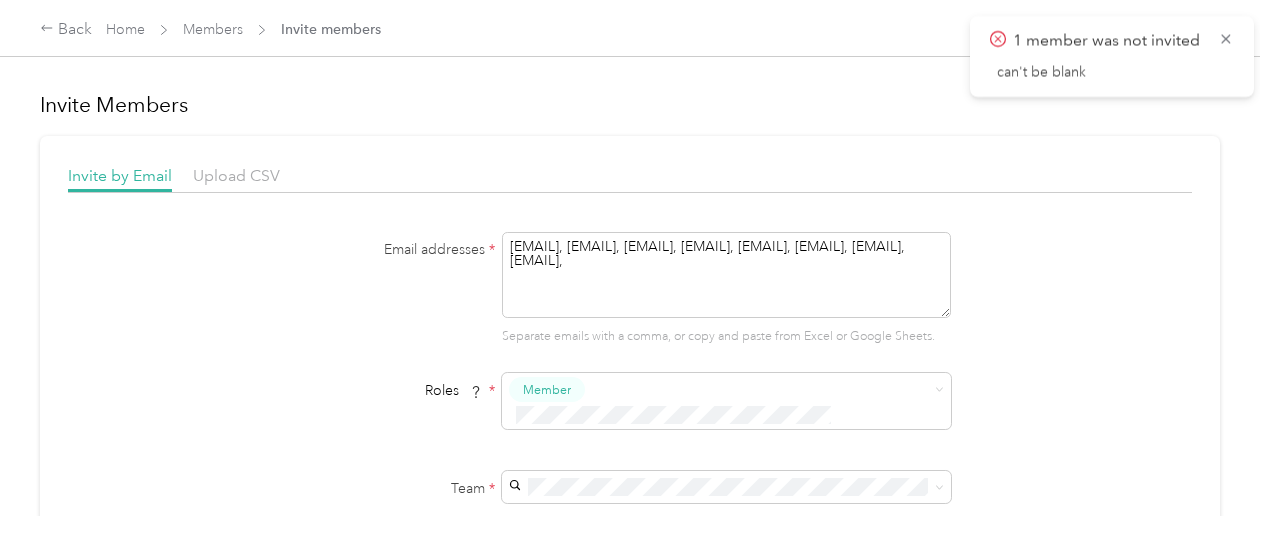 paste on "[EMAIL]" 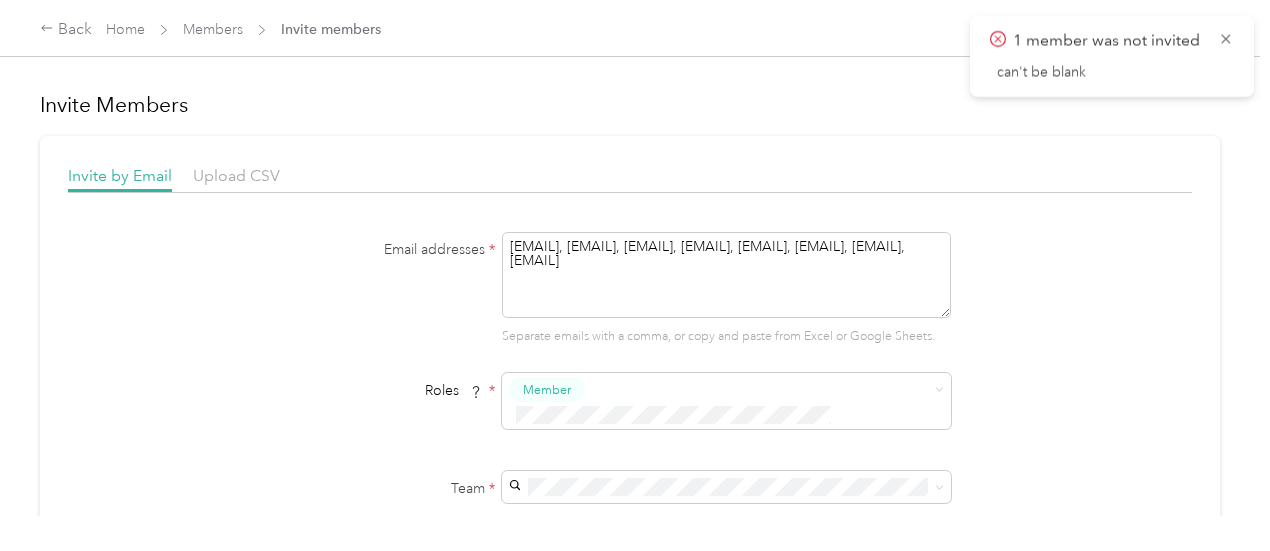 click on "[EMAIL], [EMAIL], [EMAIL], [EMAIL], [EMAIL], [EMAIL], [EMAIL], [EMAIL]" at bounding box center (726, 275) 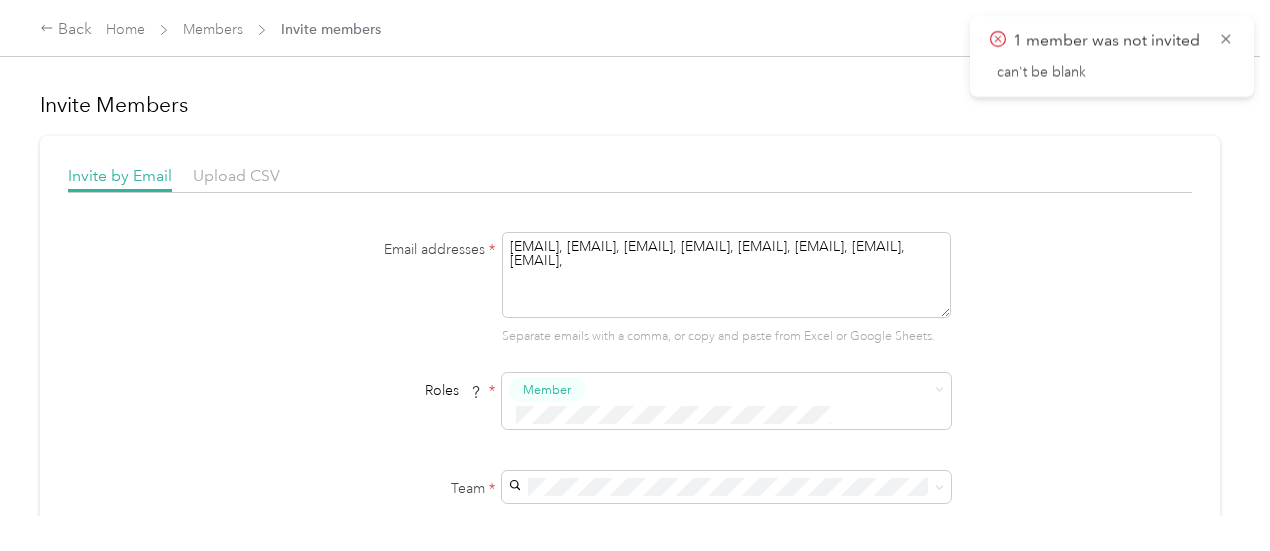 paste on "[EMAIL]" 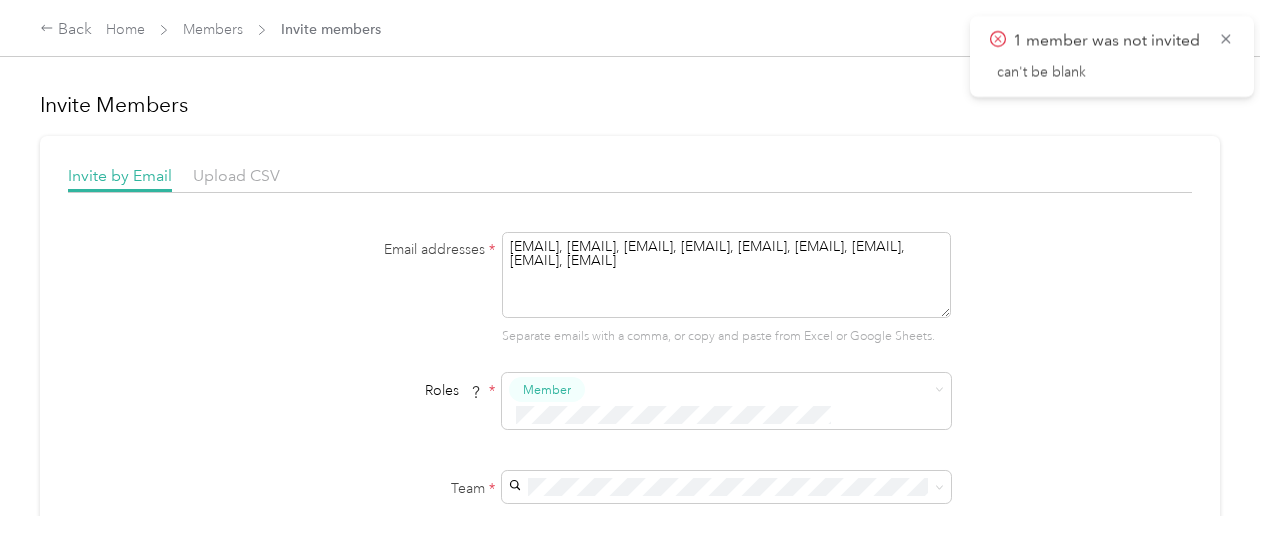click on "[EMAIL], [EMAIL], [EMAIL], [EMAIL], [EMAIL], [EMAIL], [EMAIL], [EMAIL], [EMAIL]" at bounding box center [726, 275] 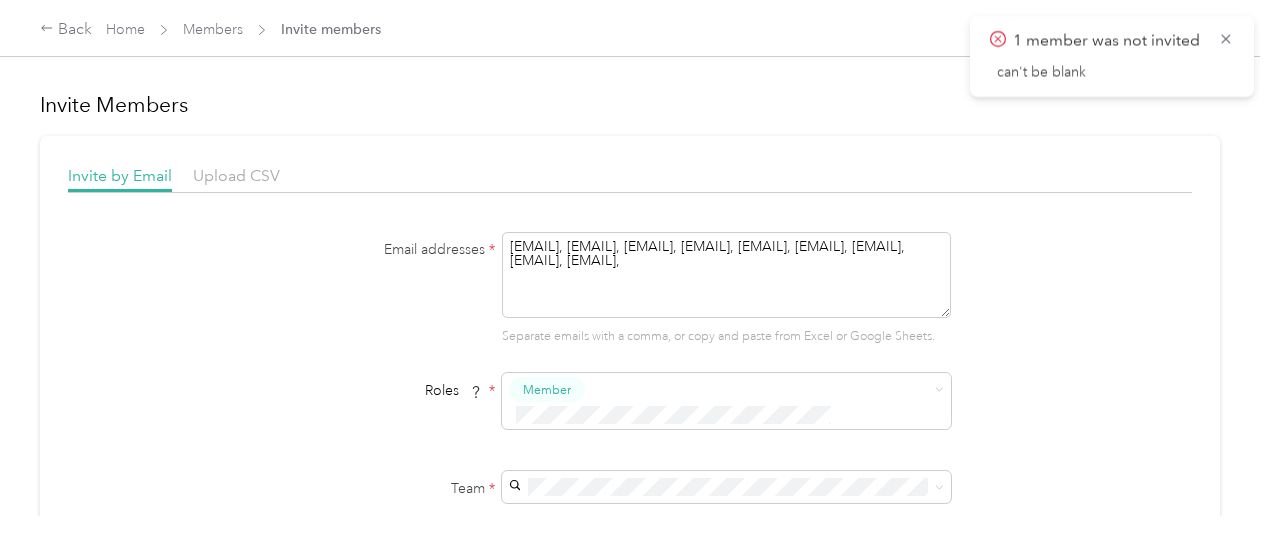 click on "[EMAIL], [EMAIL], [EMAIL], [EMAIL], [EMAIL], [EMAIL], [EMAIL], [EMAIL], [EMAIL]," at bounding box center (726, 275) 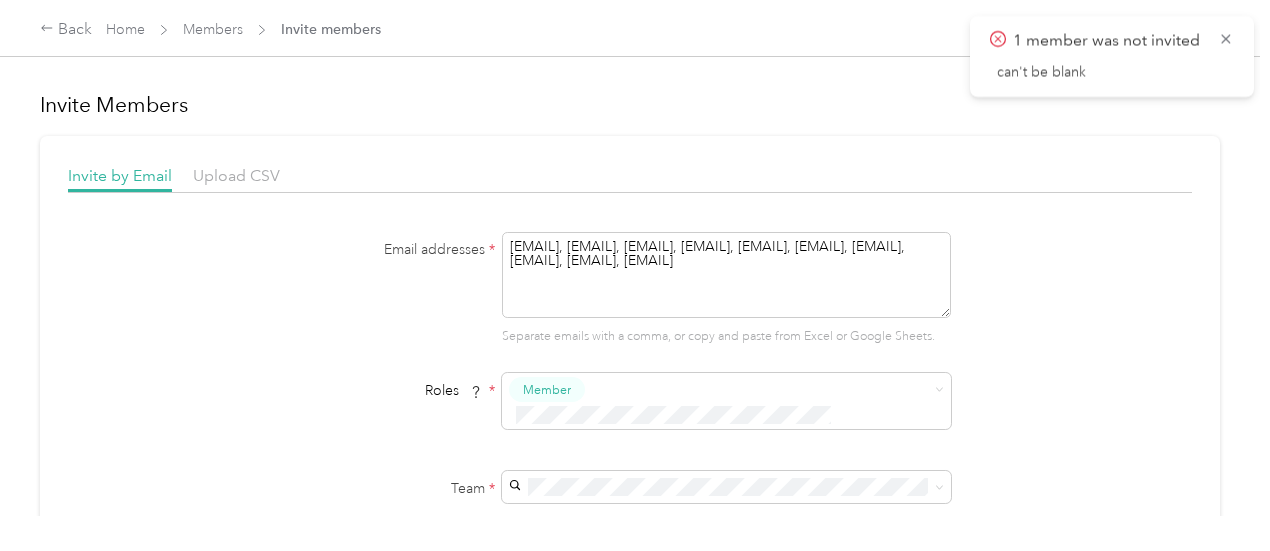 scroll, scrollTop: 8, scrollLeft: 0, axis: vertical 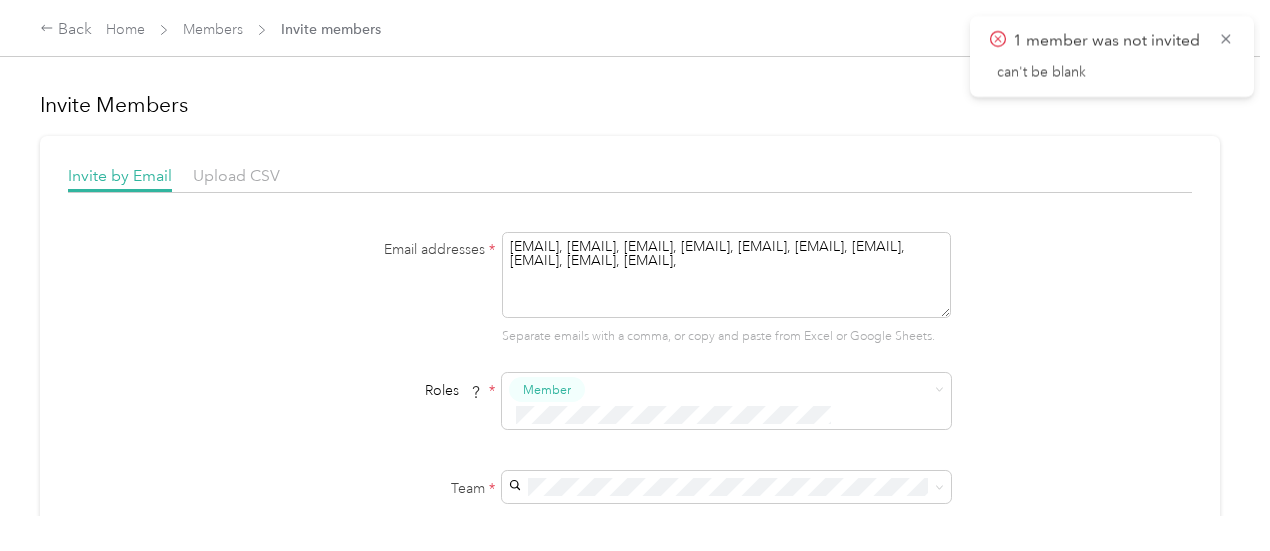 paste on "[EMAIL]" 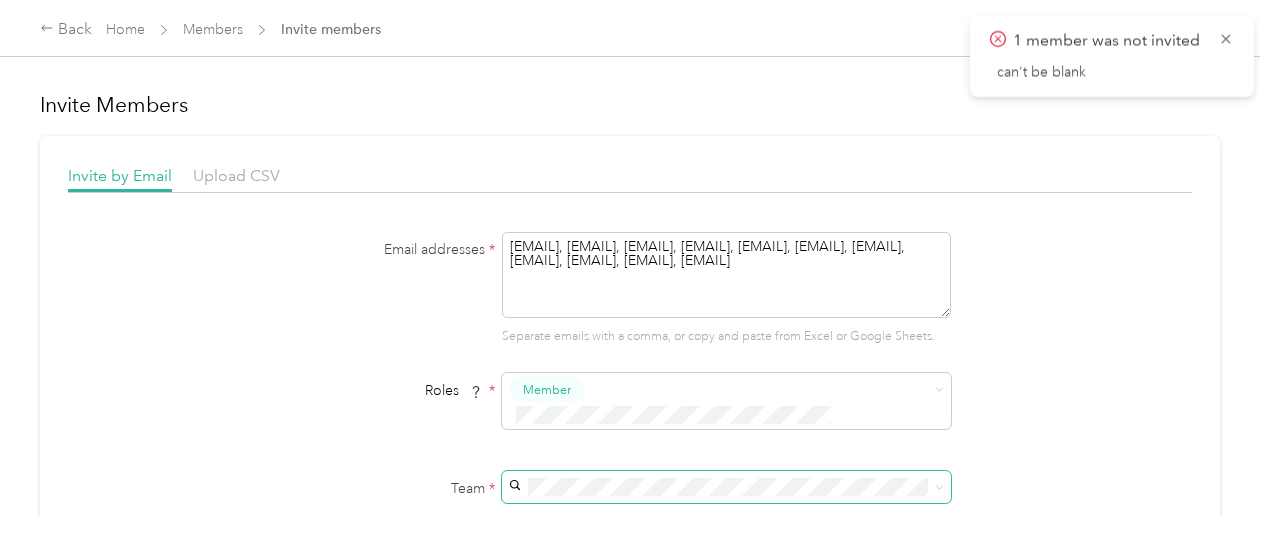 type on "[EMAIL], [EMAIL], [EMAIL], [EMAIL], [EMAIL], [EMAIL], [EMAIL], [EMAIL], [EMAIL], [EMAIL], [EMAIL]" 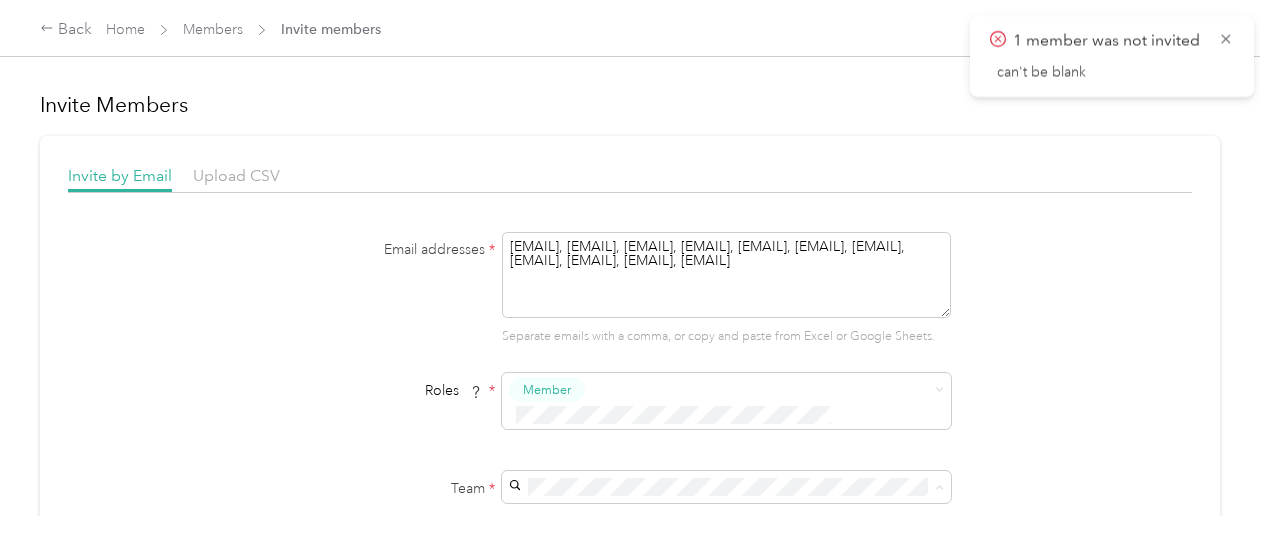 click on "[EMAIL]" at bounding box center [723, 520] 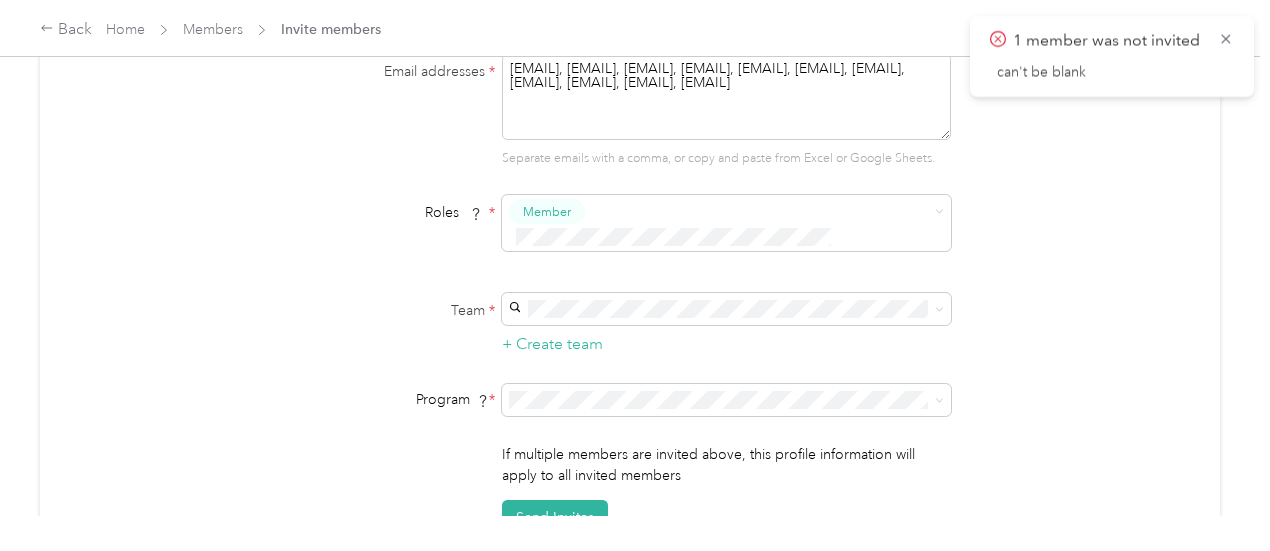 scroll, scrollTop: 179, scrollLeft: 0, axis: vertical 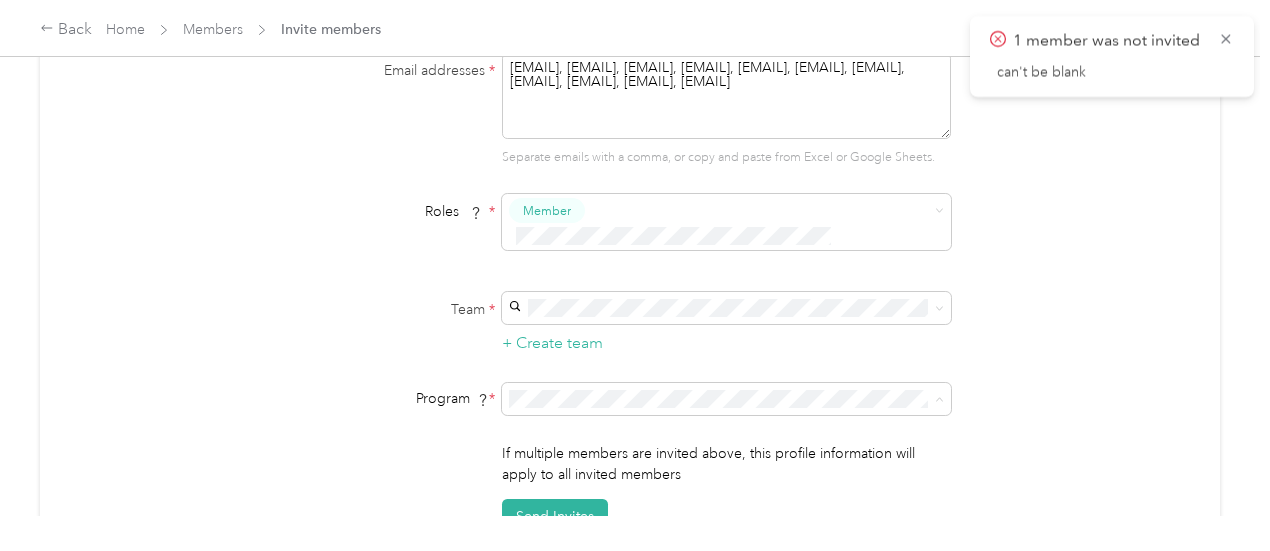 click on "Aco Rate (CPM)" at bounding box center [562, 126] 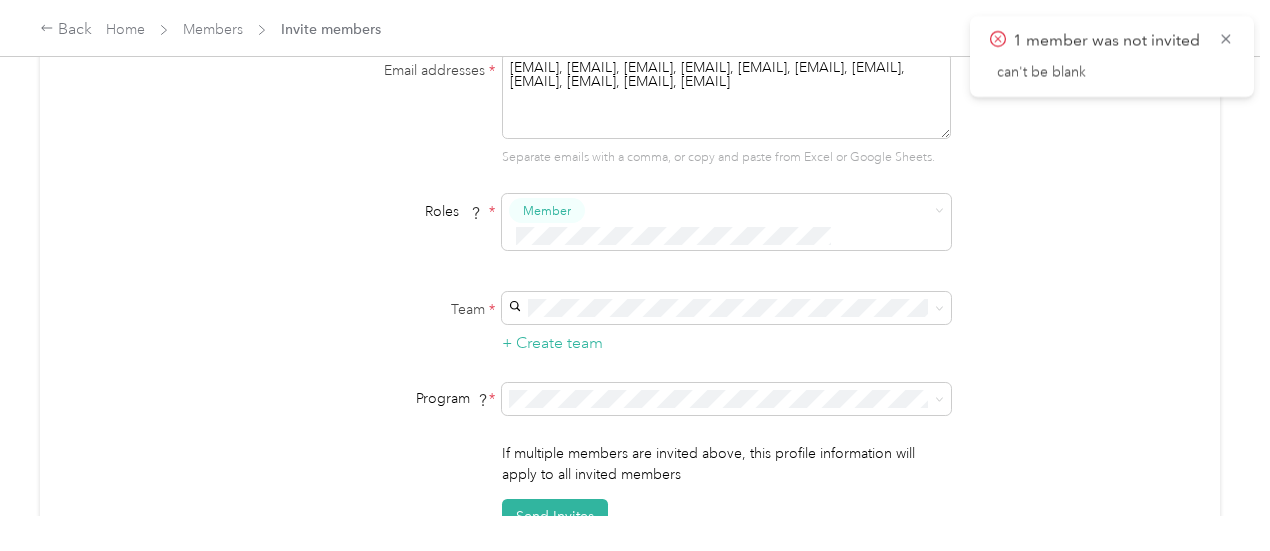 scroll, scrollTop: 258, scrollLeft: 0, axis: vertical 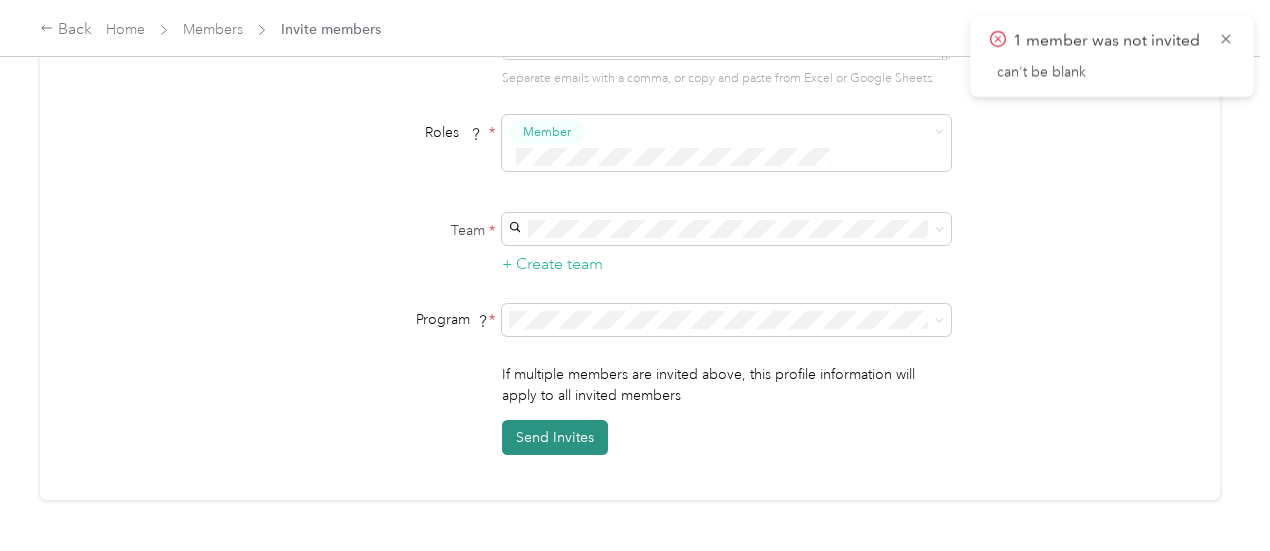 click on "Send Invites" at bounding box center (555, 437) 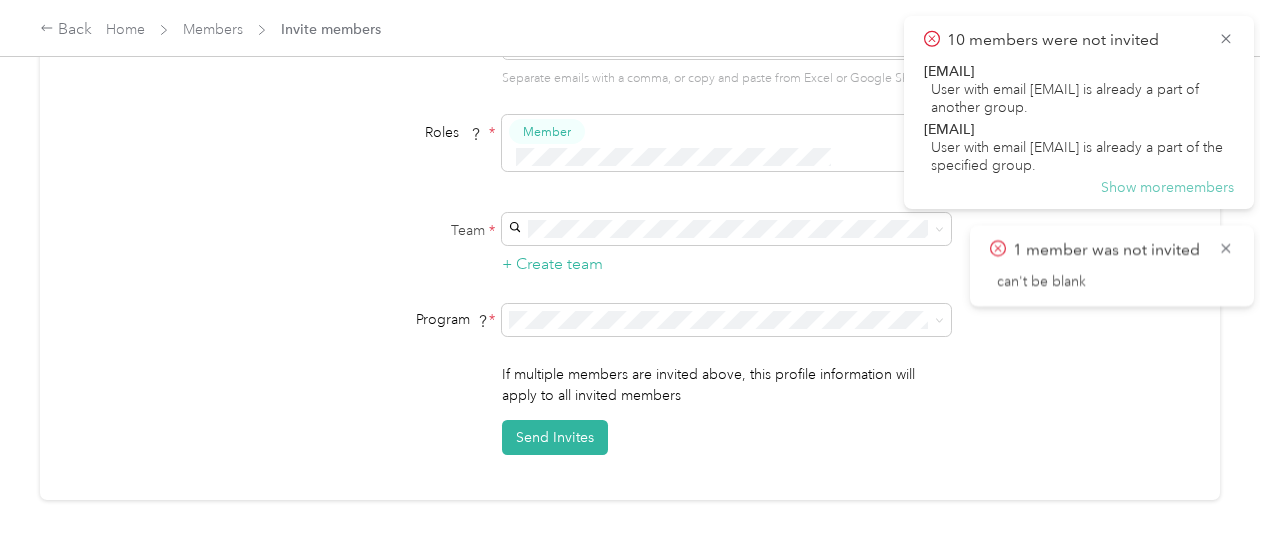 click on "Show more  members" at bounding box center [1167, 188] 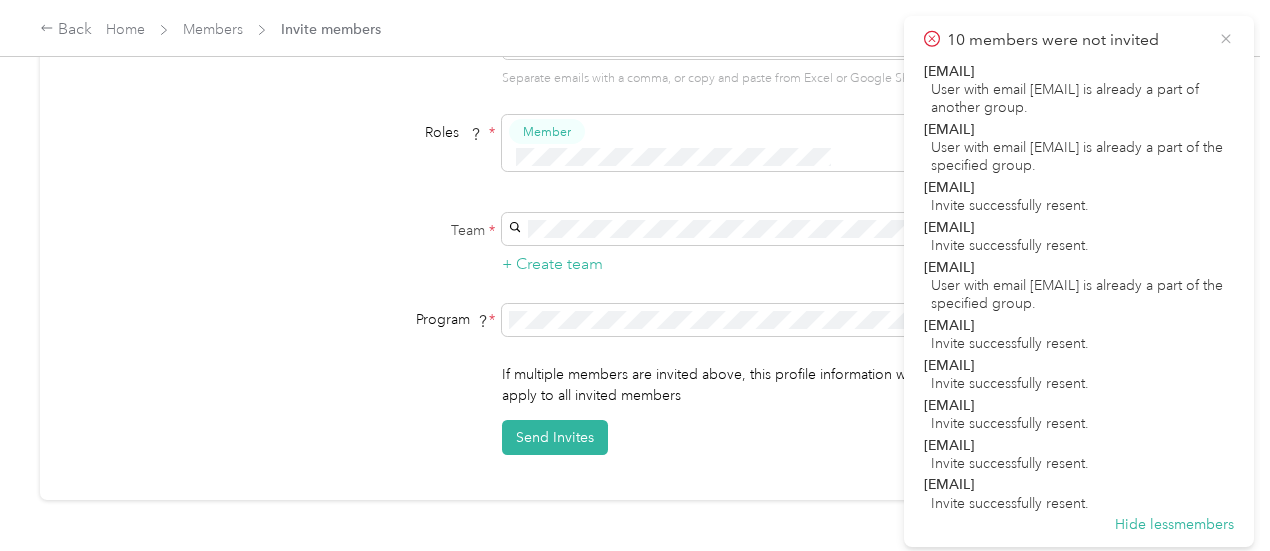 click 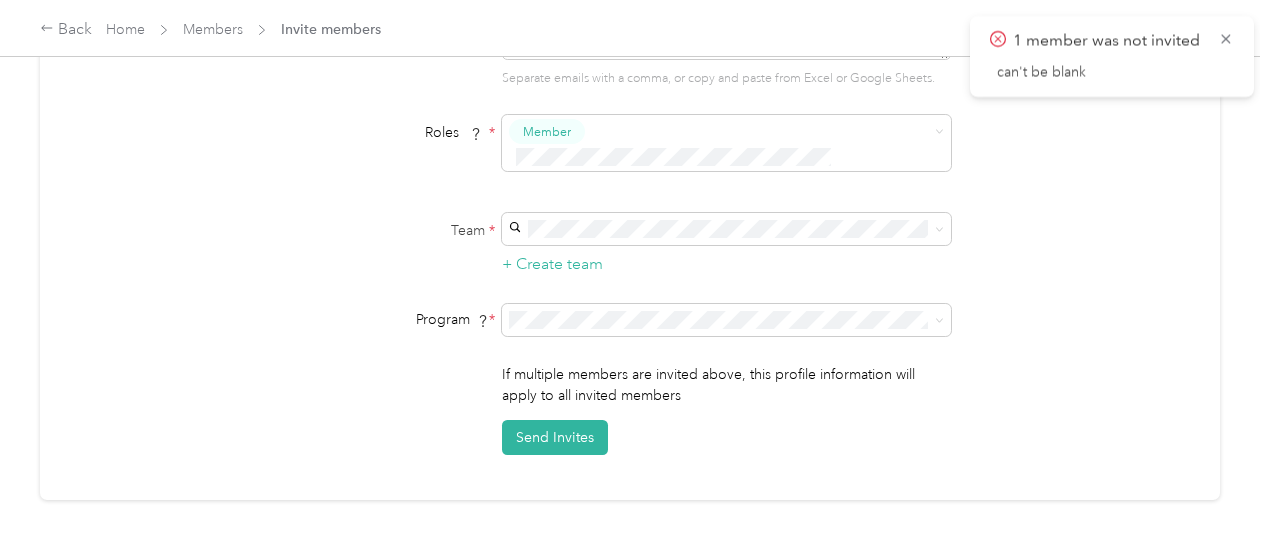 scroll, scrollTop: 0, scrollLeft: 0, axis: both 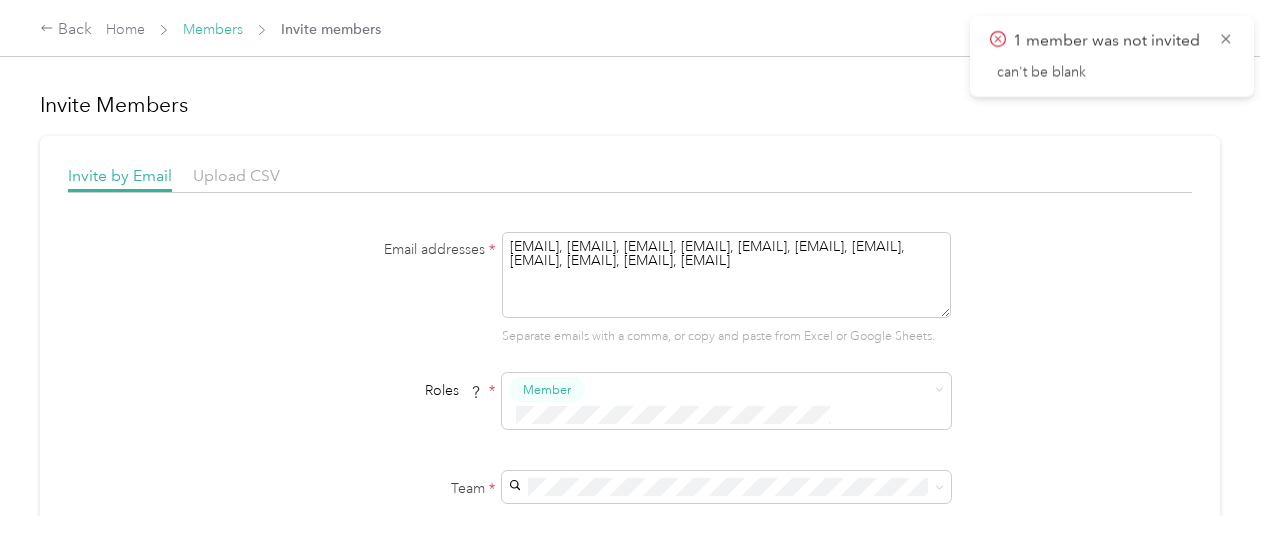 click on "Members" at bounding box center [213, 29] 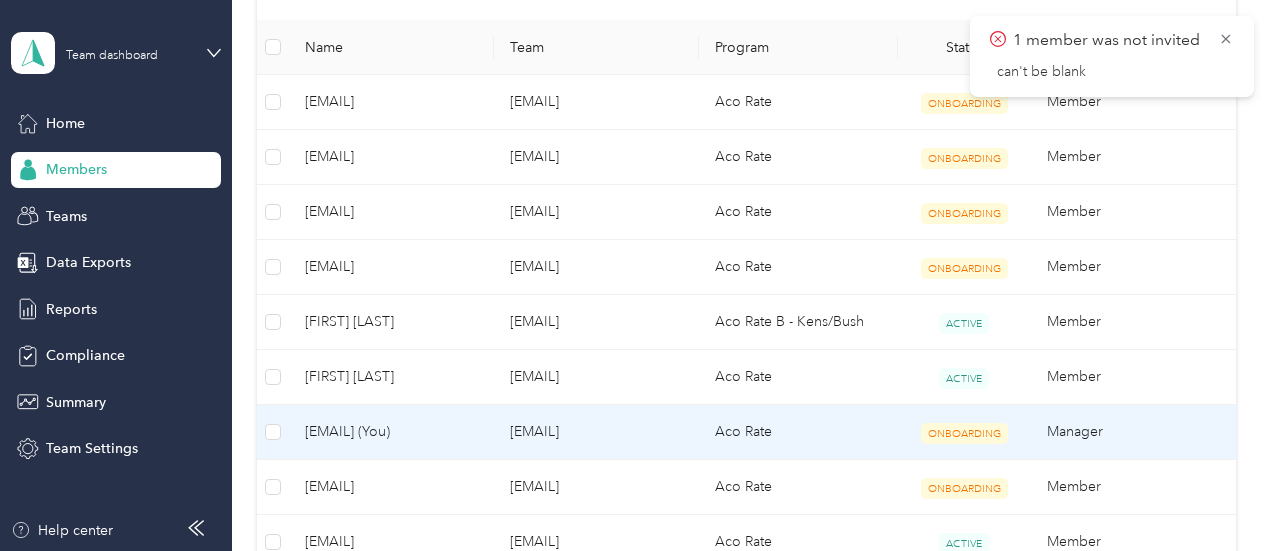 scroll, scrollTop: 513, scrollLeft: 0, axis: vertical 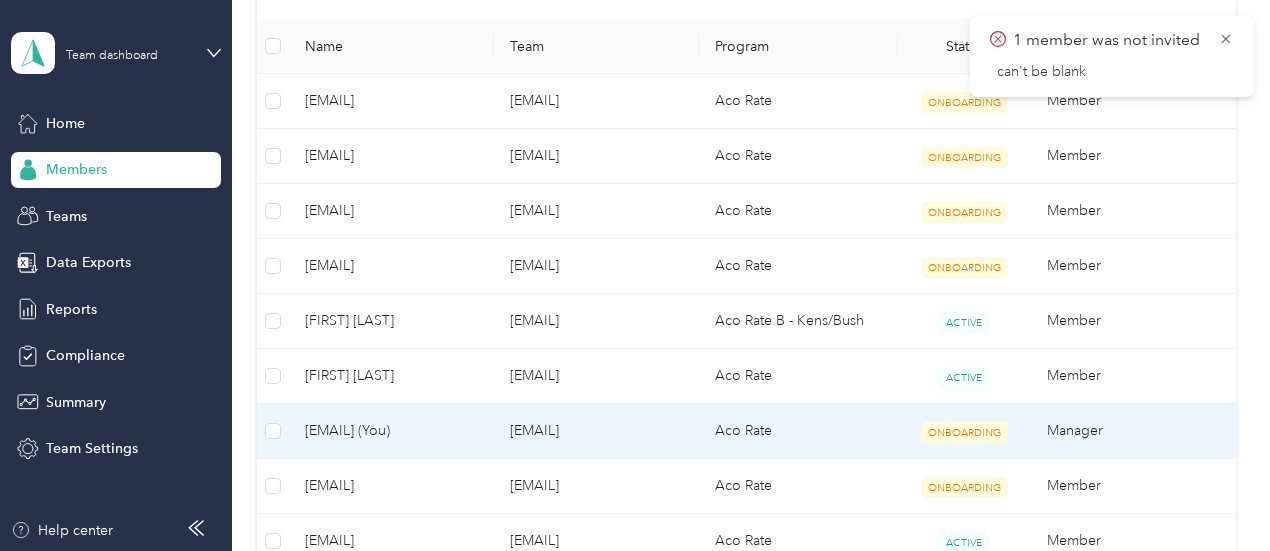 click on "ONBOARDING" at bounding box center [964, 431] 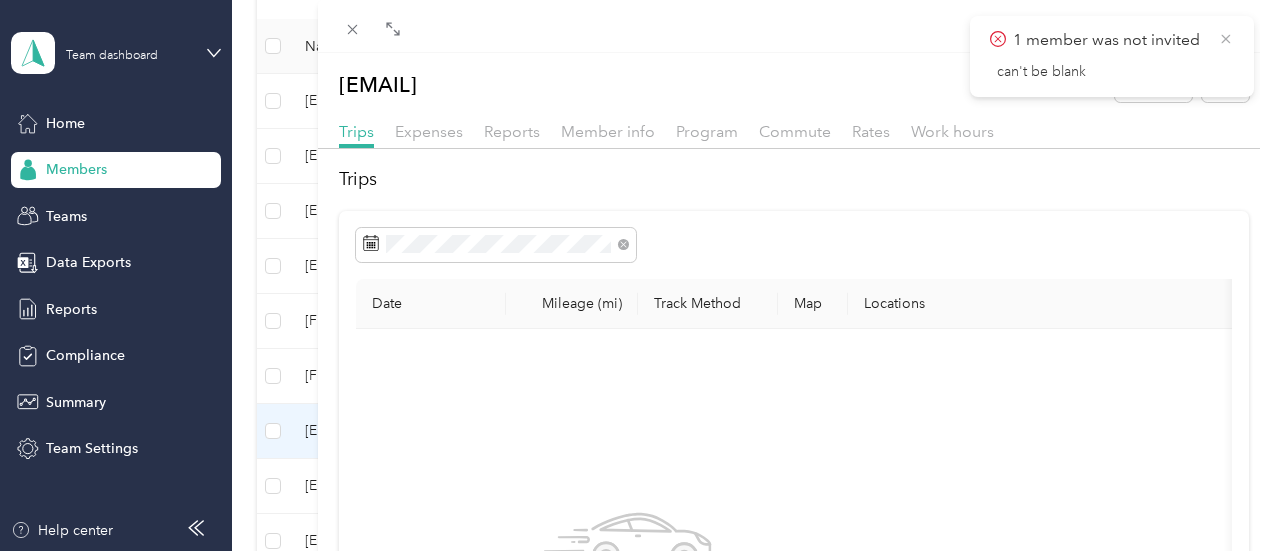 click 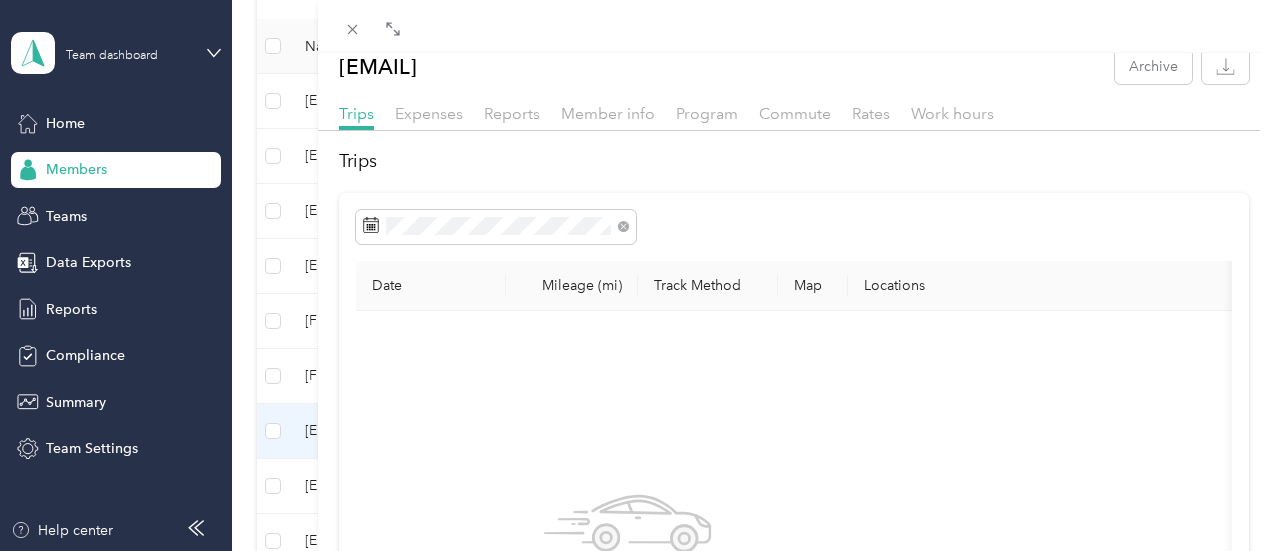 scroll, scrollTop: 17, scrollLeft: 0, axis: vertical 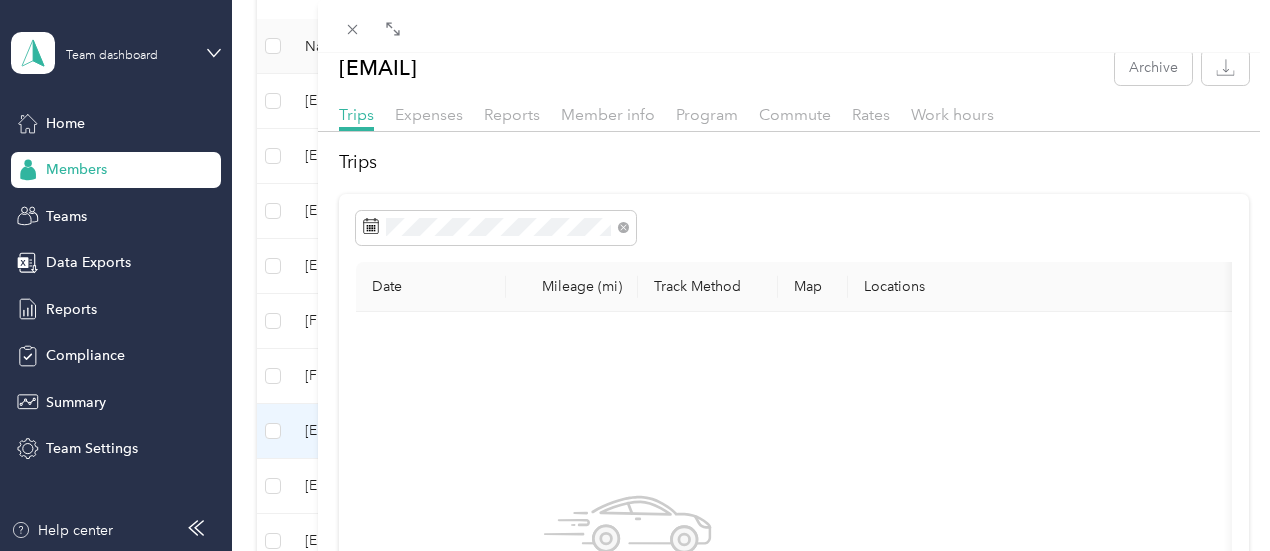 click on "[EMAIL] Archive Trips Expenses Reports Member info Program Commute Rates Work hours Trips Date Mileage (mi) Track Method Map Locations Mileage value Purpose               No trips yet." at bounding box center (635, 275) 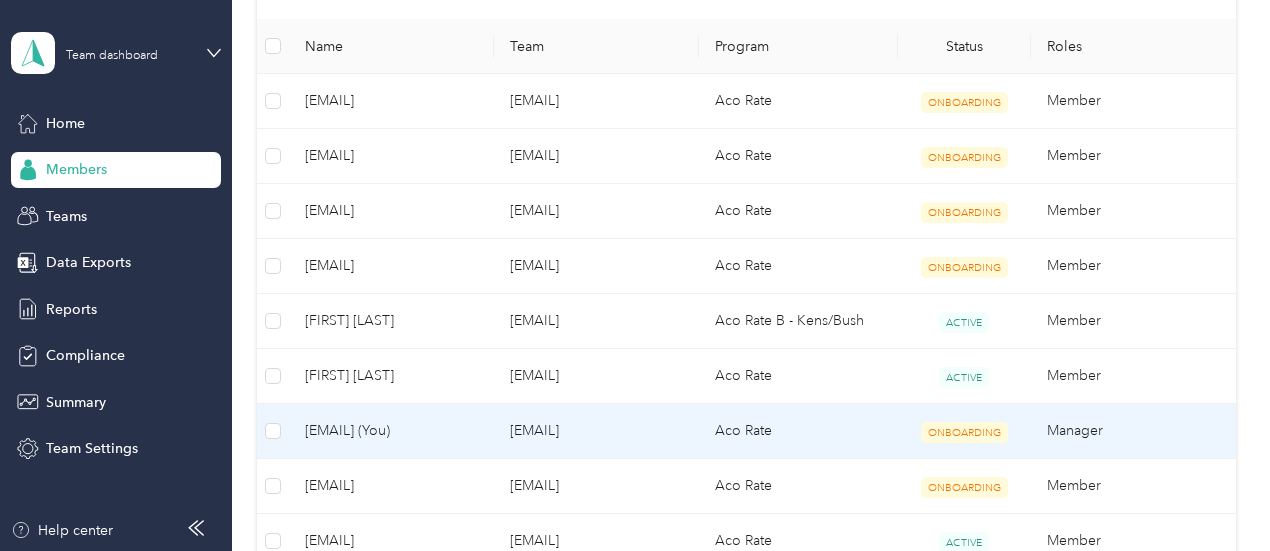 click on "ONBOARDING" at bounding box center [964, 432] 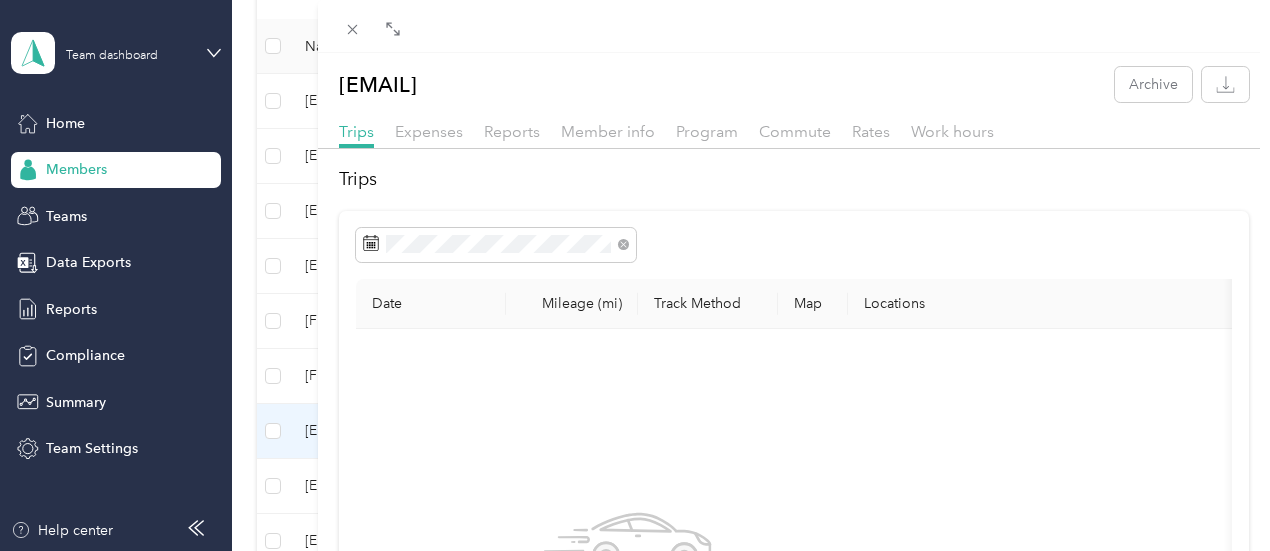 click on "[EMAIL] Archive Trips Expenses Reports Member info Program Commute Rates Work hours Trips Date Mileage (mi) Track Method Map Locations Mileage value Purpose               No trips yet." at bounding box center [635, 275] 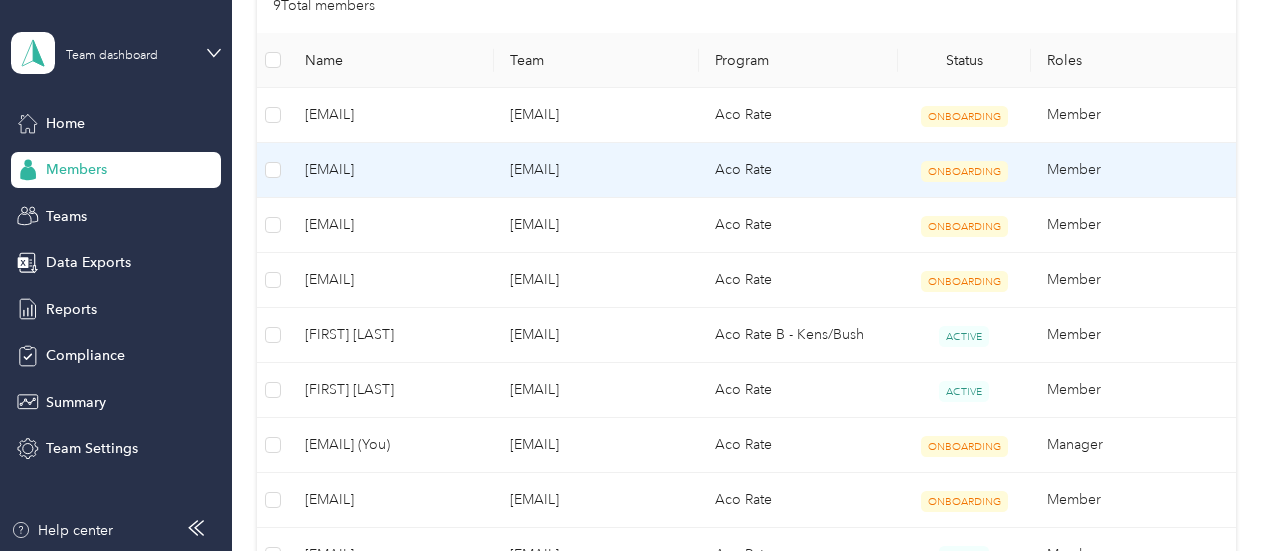 scroll, scrollTop: 0, scrollLeft: 0, axis: both 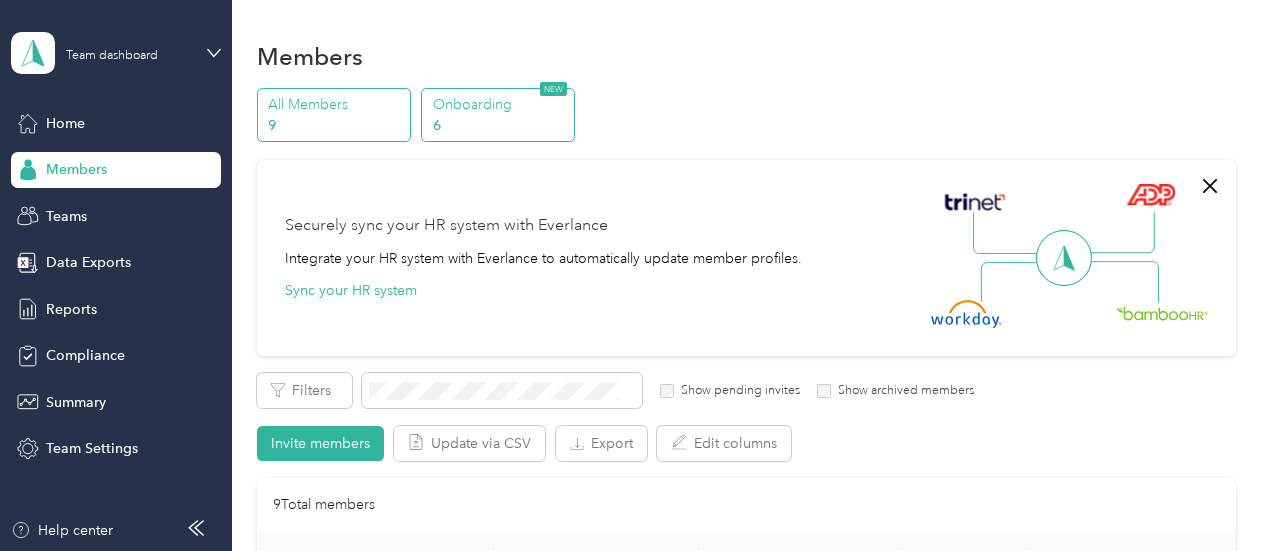 click on "Onboarding" at bounding box center (501, 104) 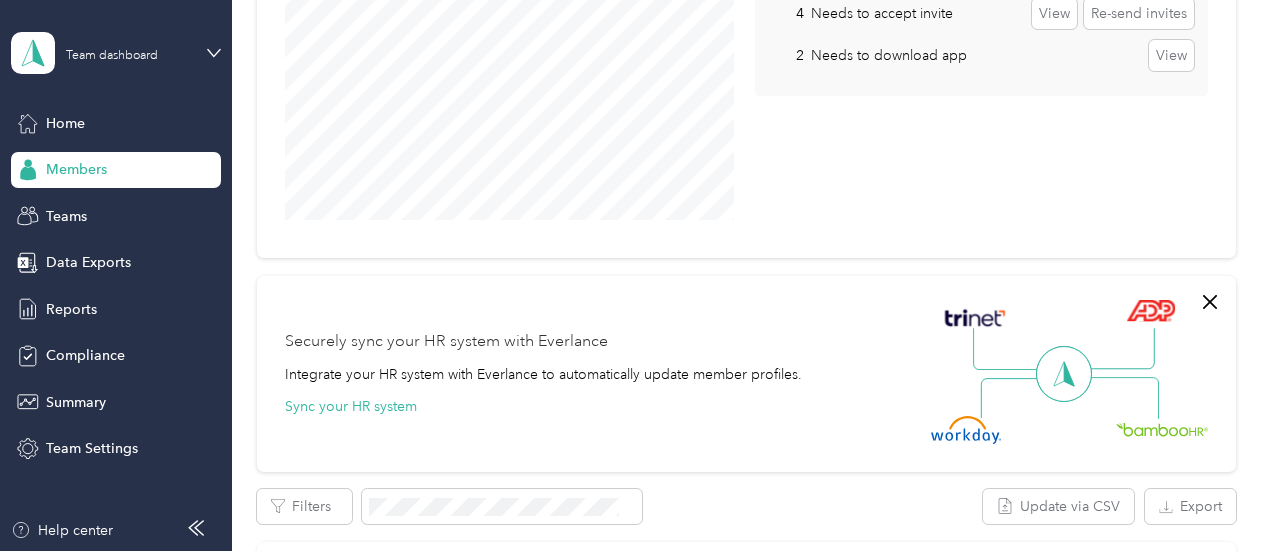 scroll, scrollTop: 333, scrollLeft: 0, axis: vertical 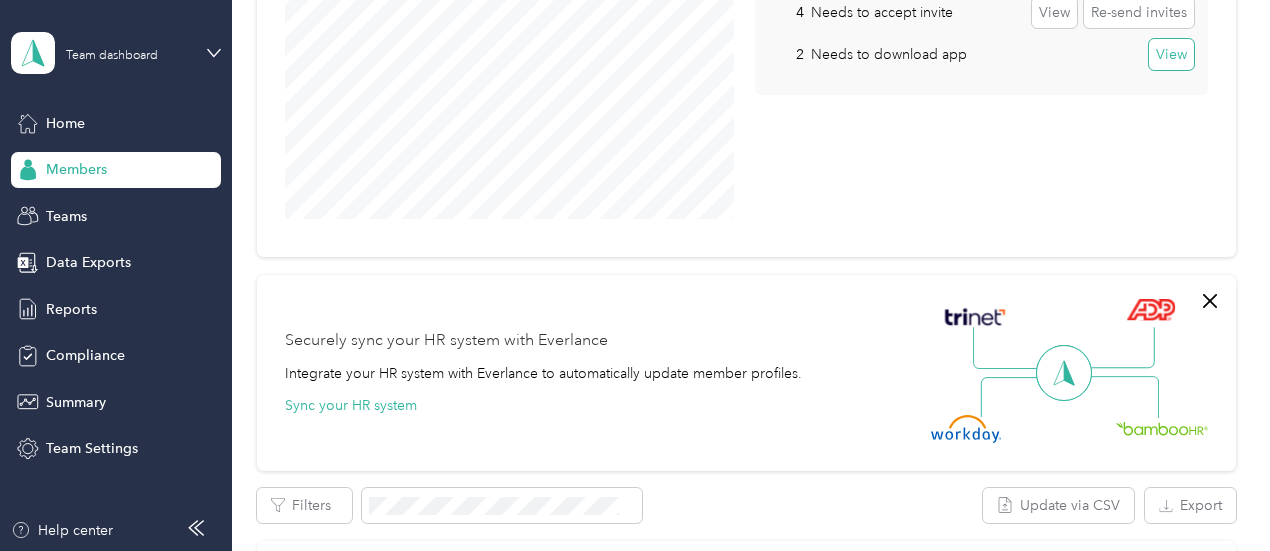 click on "View" at bounding box center [1171, 55] 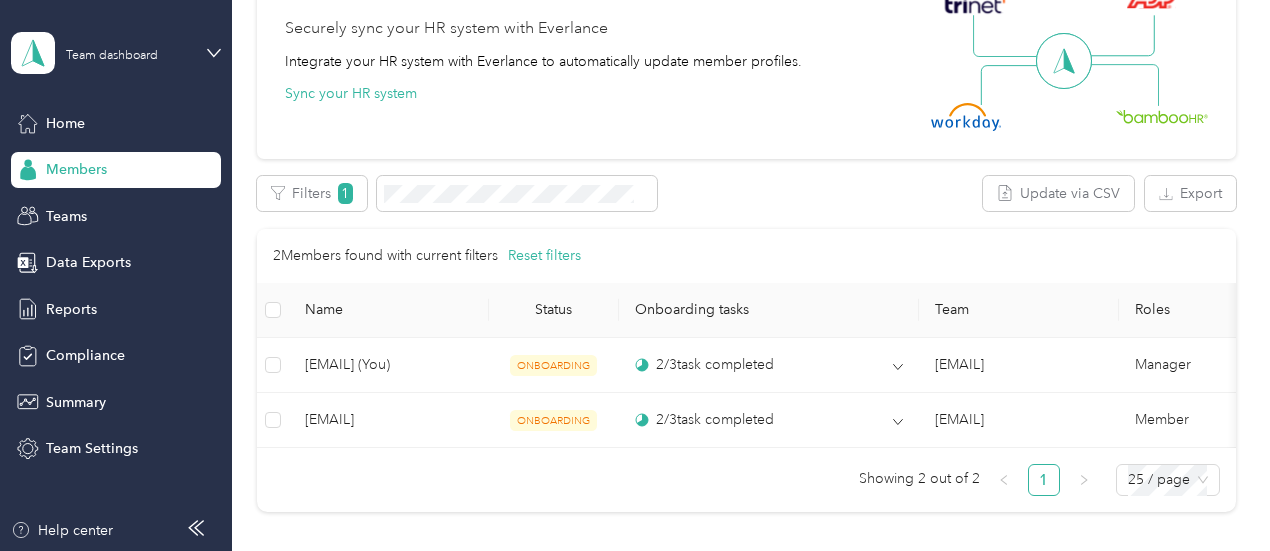 scroll, scrollTop: 0, scrollLeft: 0, axis: both 